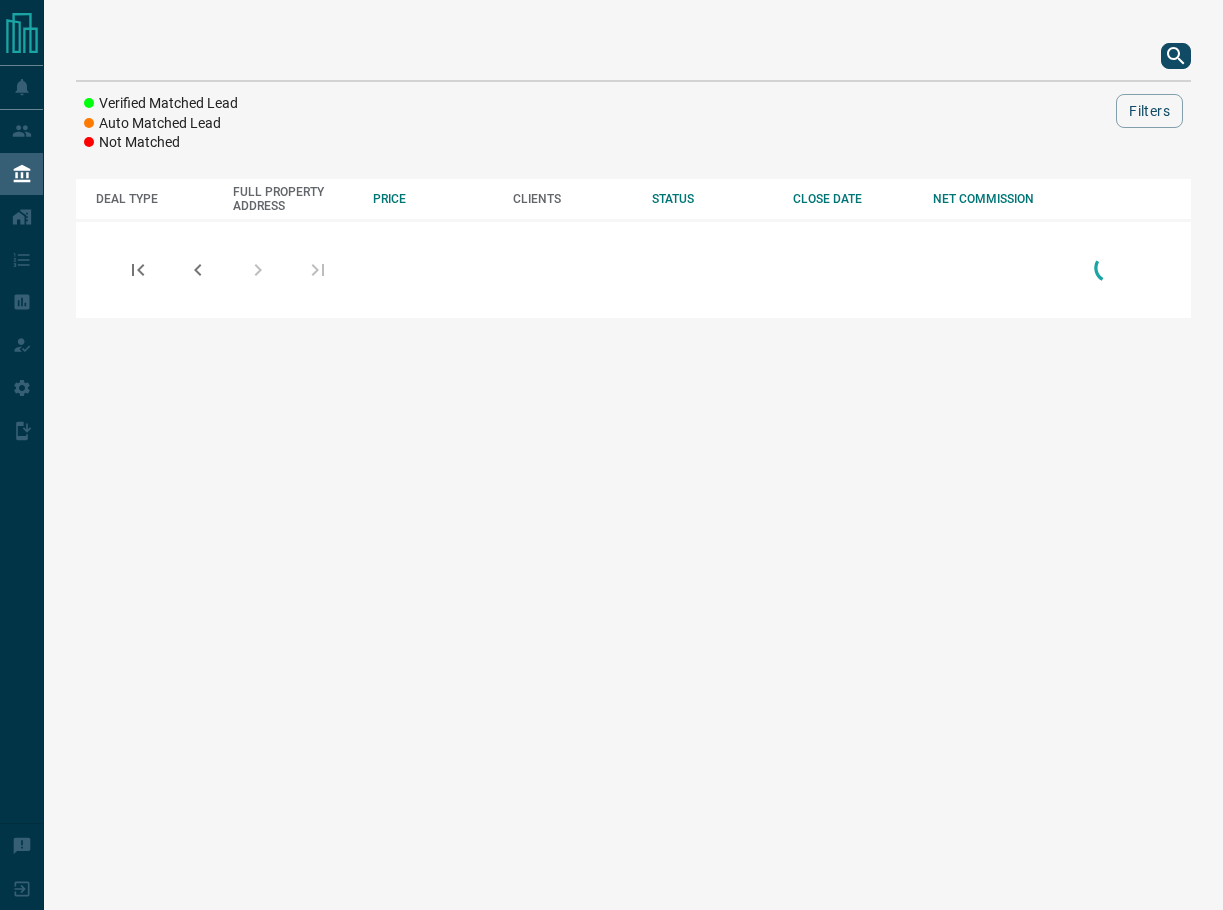 scroll, scrollTop: 0, scrollLeft: 0, axis: both 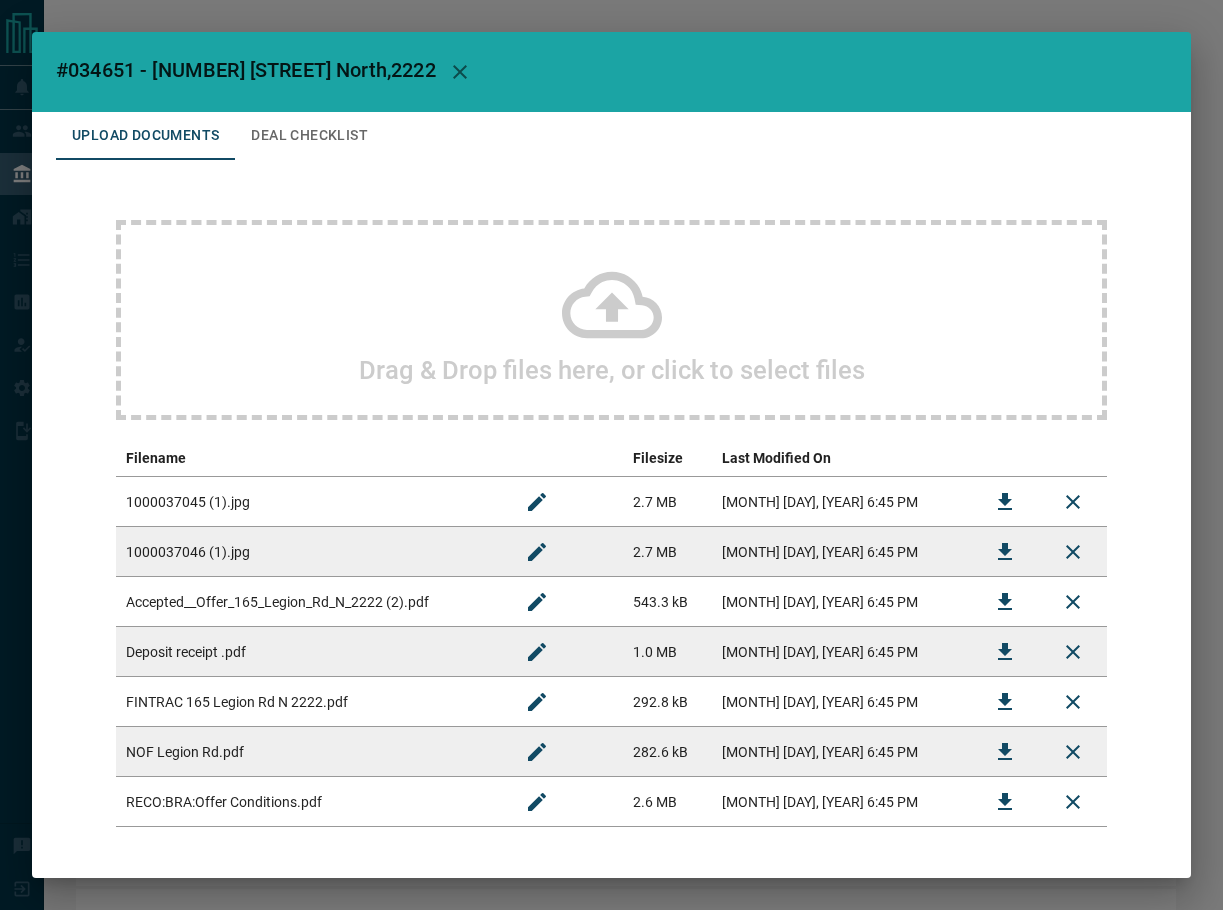 click on "#034651 - [NUMBER] [STREET] North,2222" at bounding box center (246, 70) 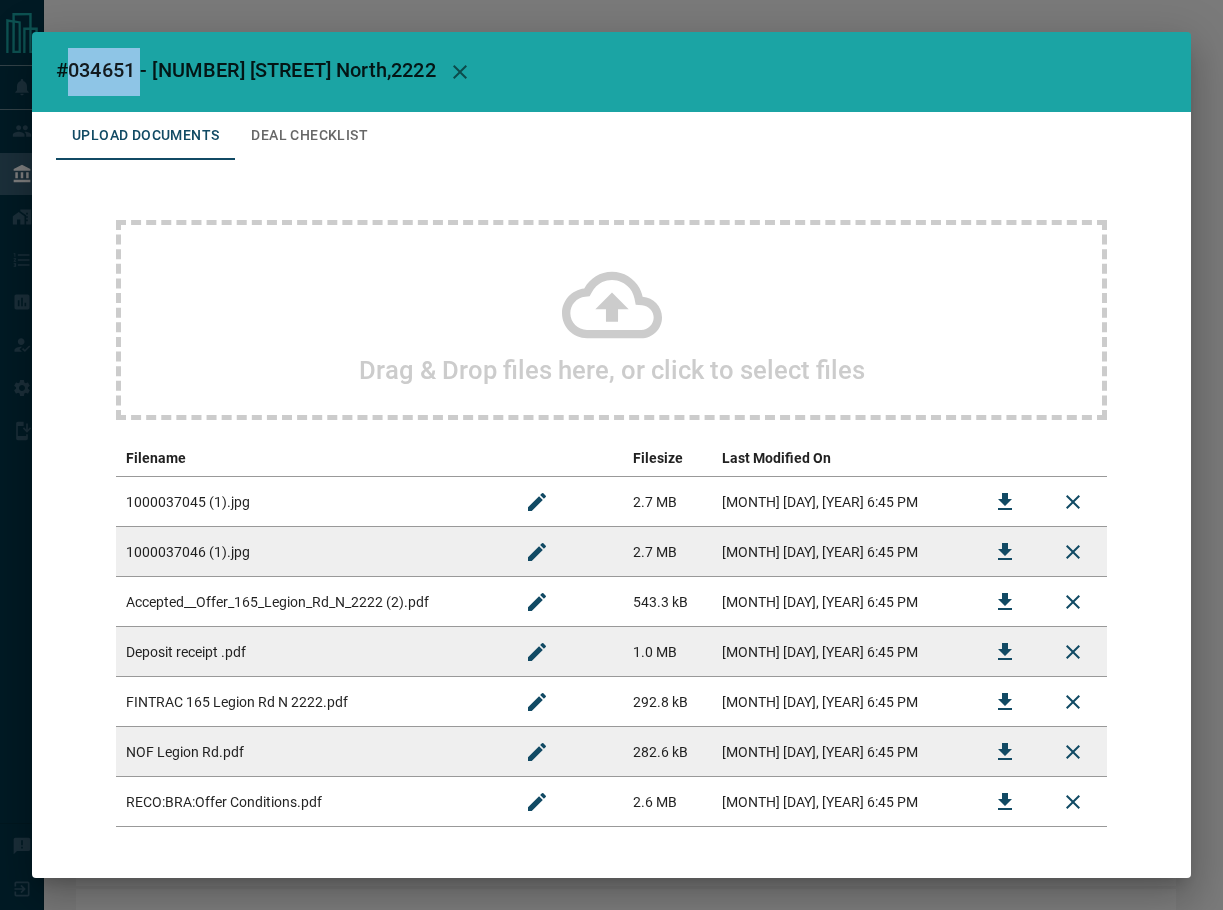 click on "#034651 - [NUMBER] [STREET] North,2222" at bounding box center (246, 70) 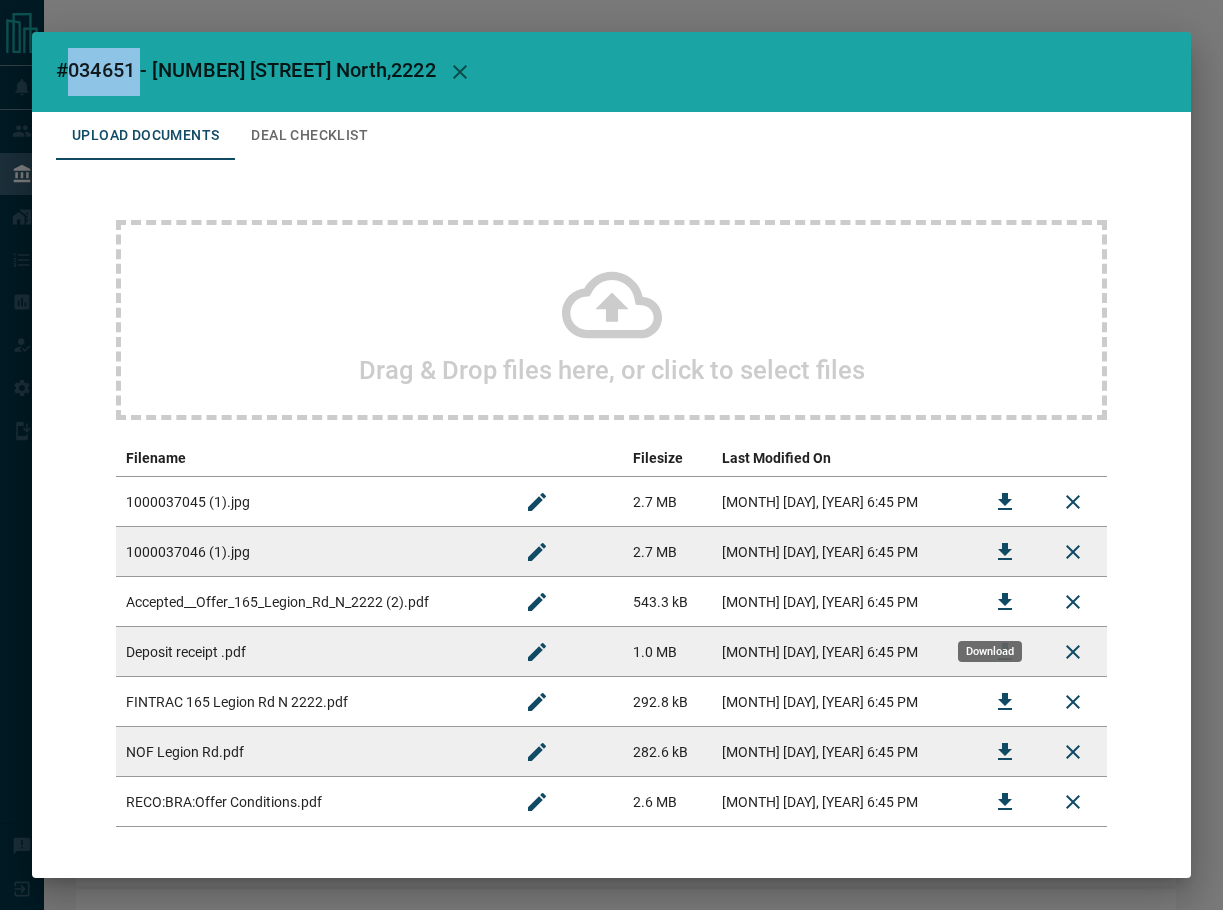 click at bounding box center [1005, 602] 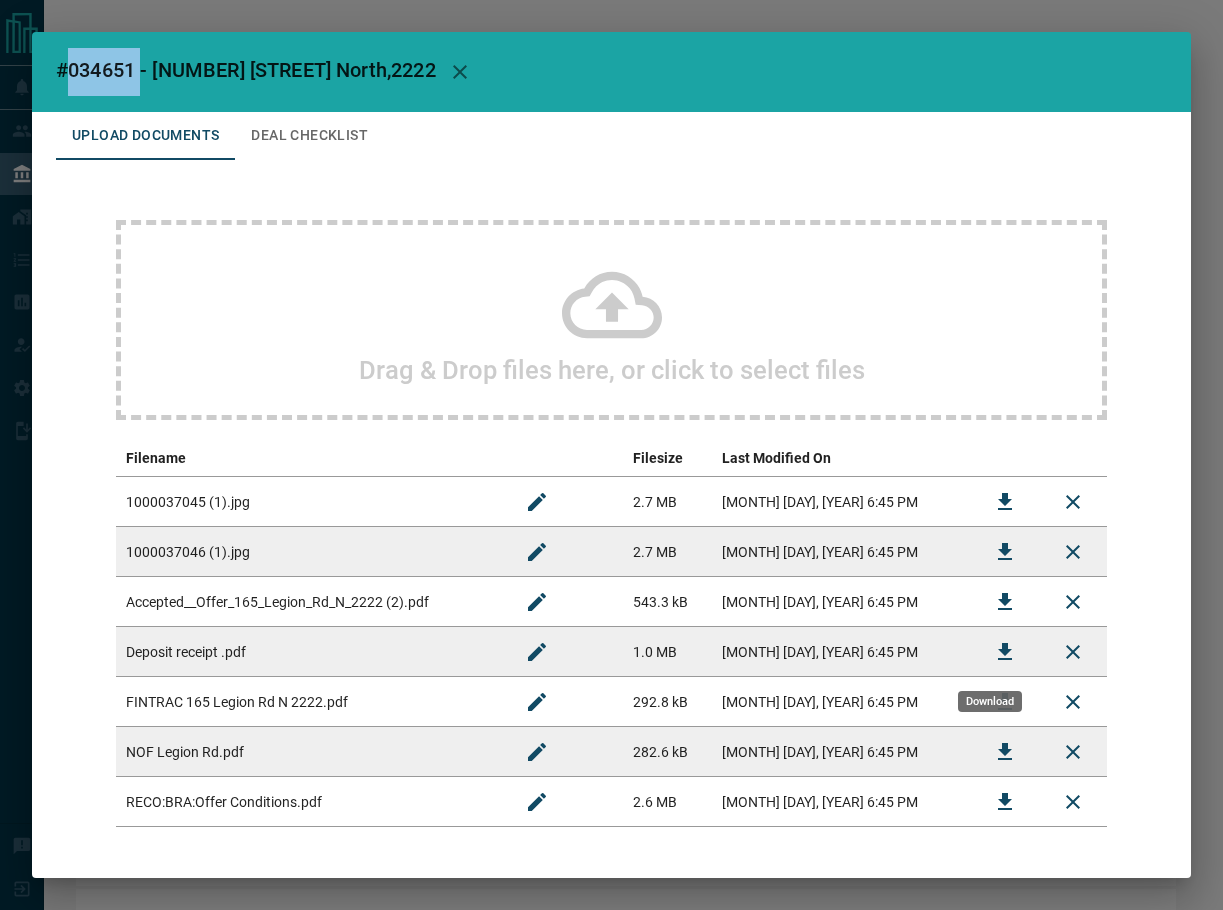 click 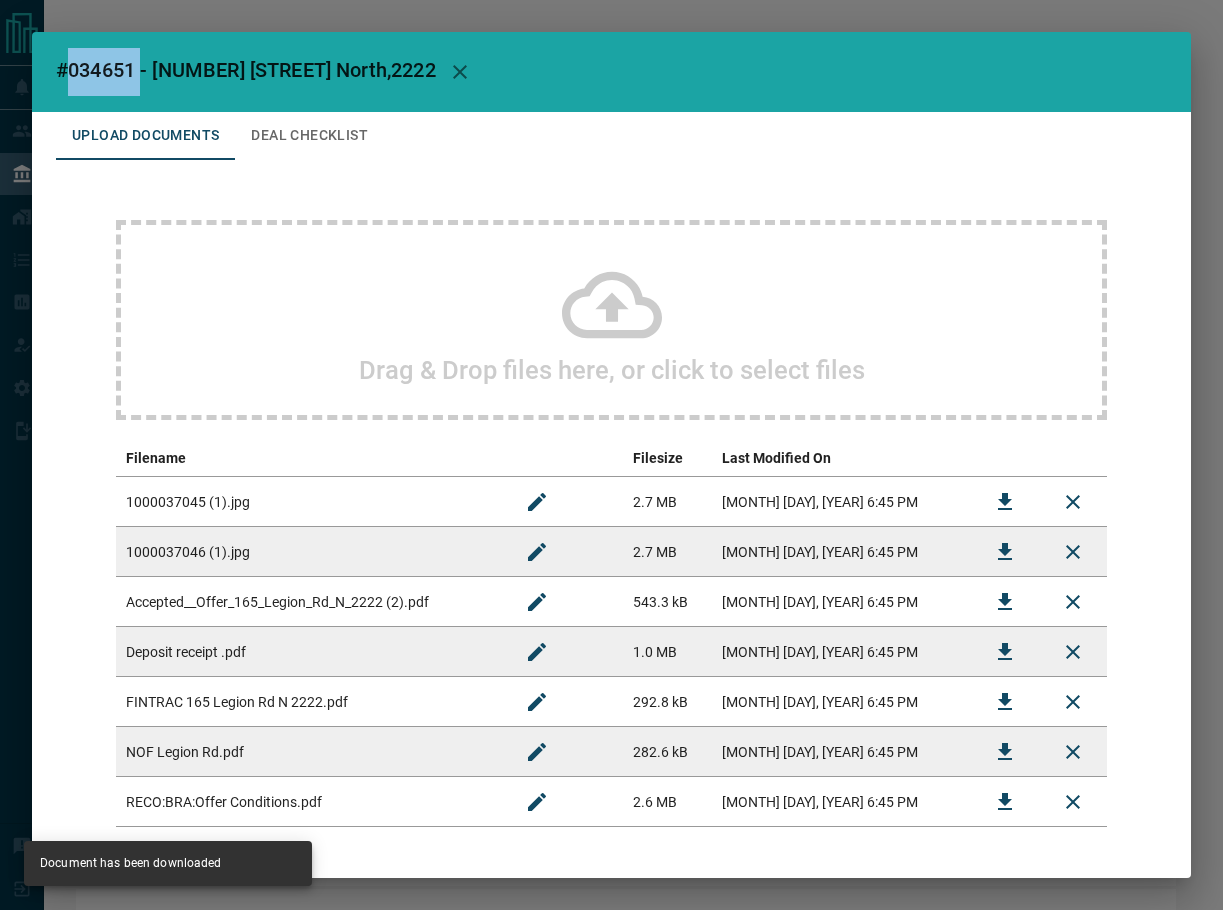 click on "Deal Checklist" at bounding box center (309, 136) 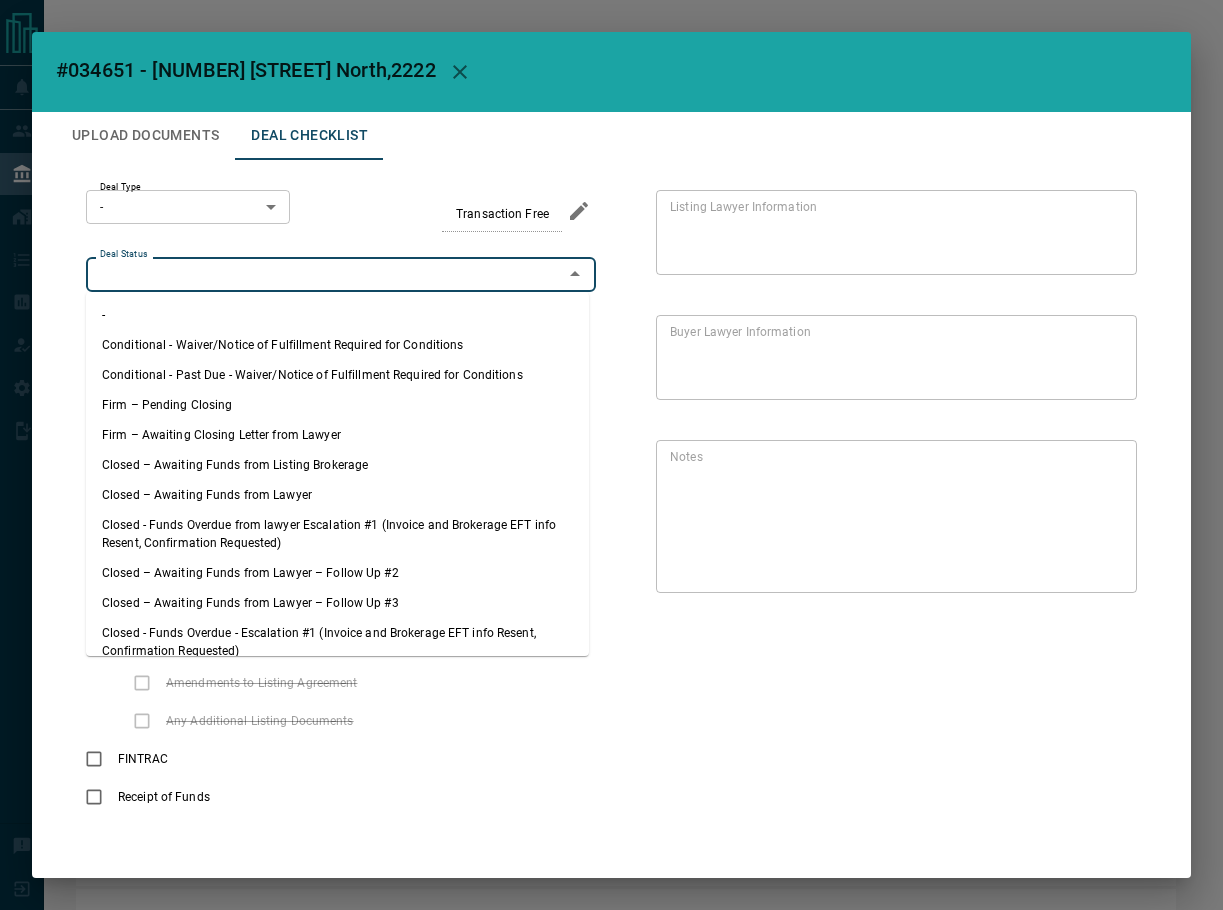 click on "Deal Status" at bounding box center (324, 274) 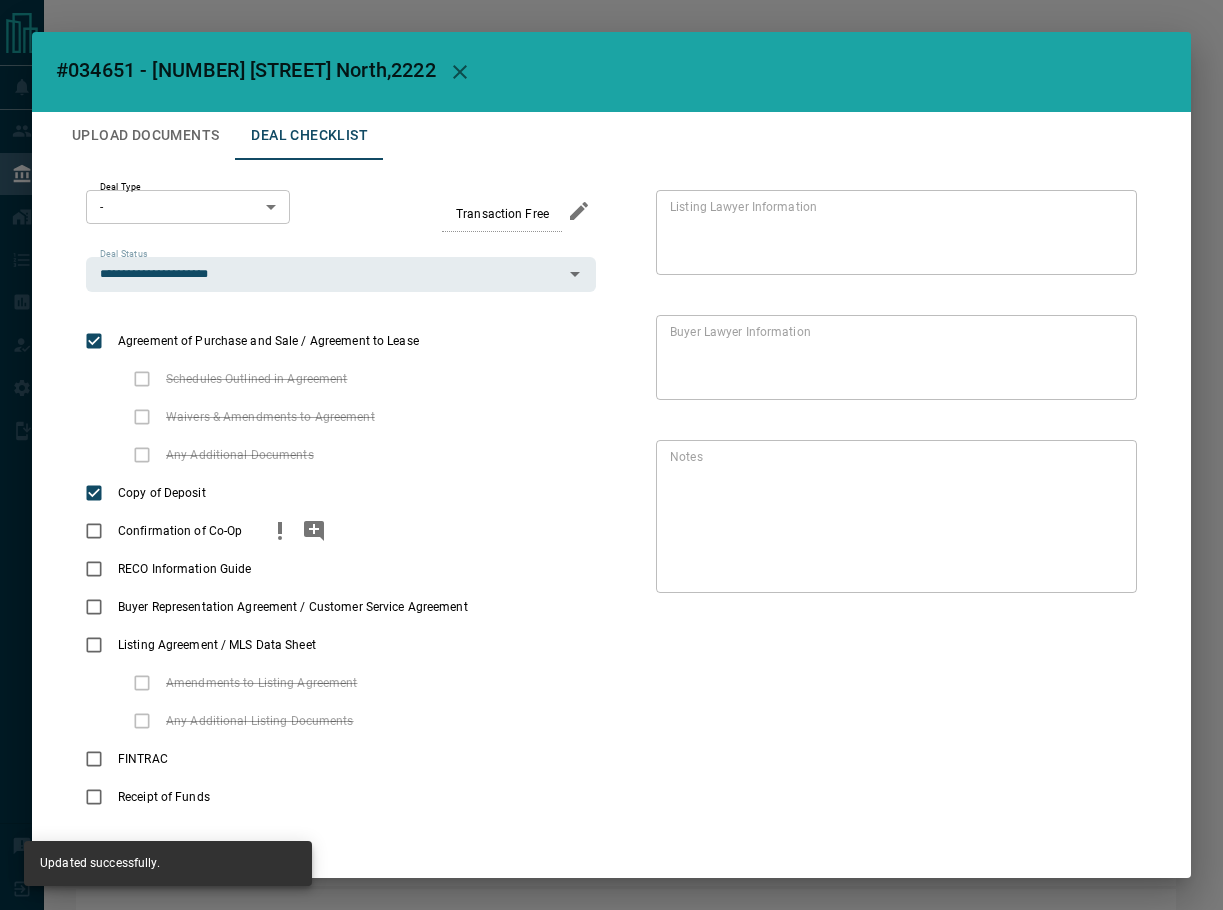 click 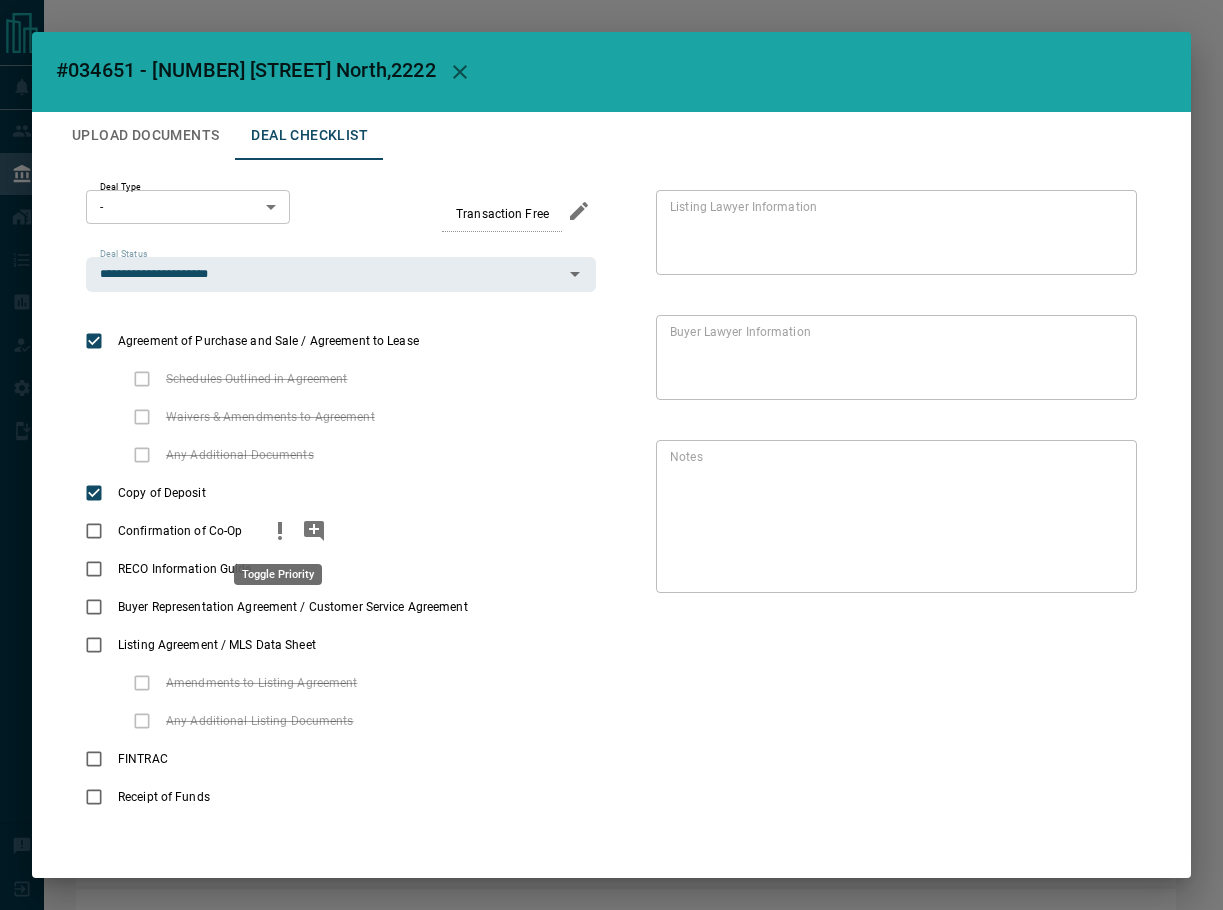 click 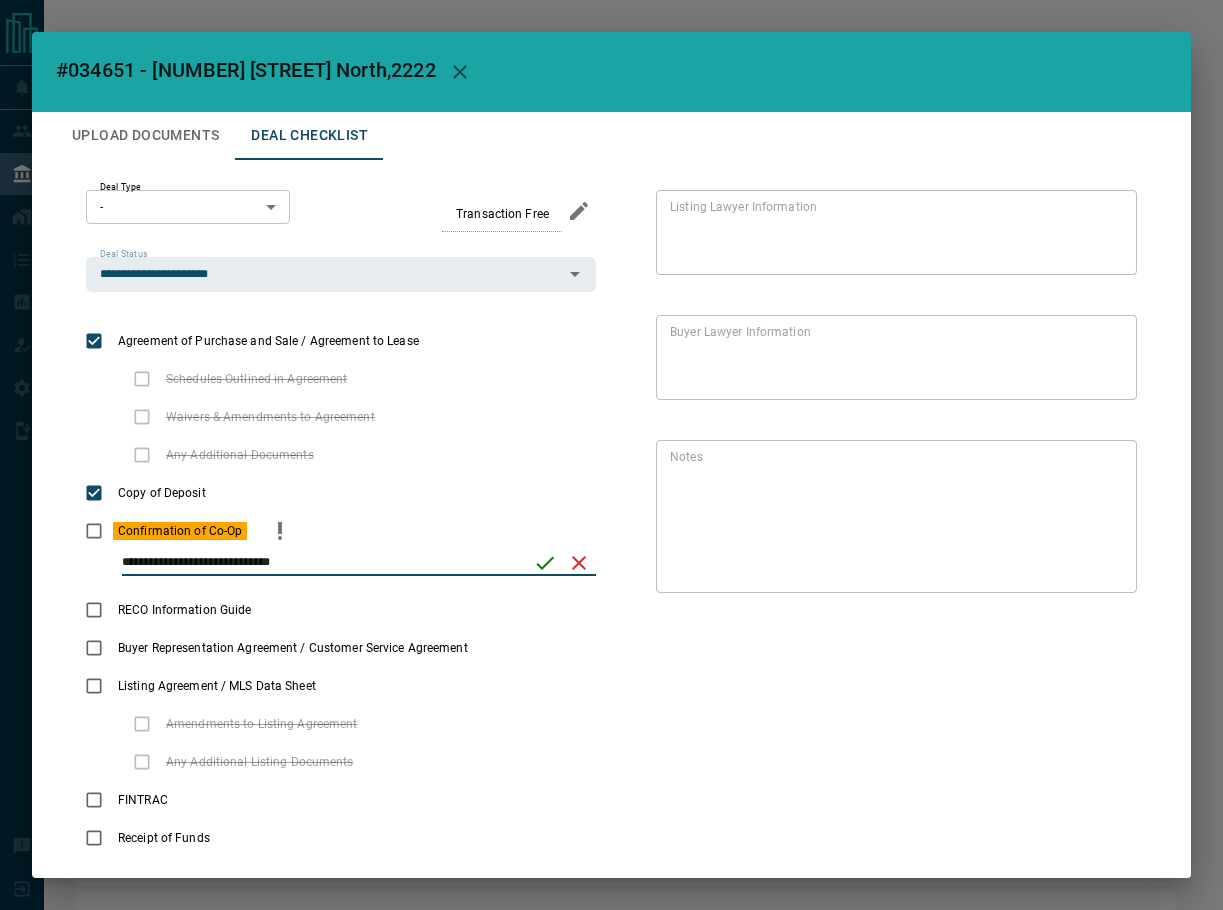 type on "**********" 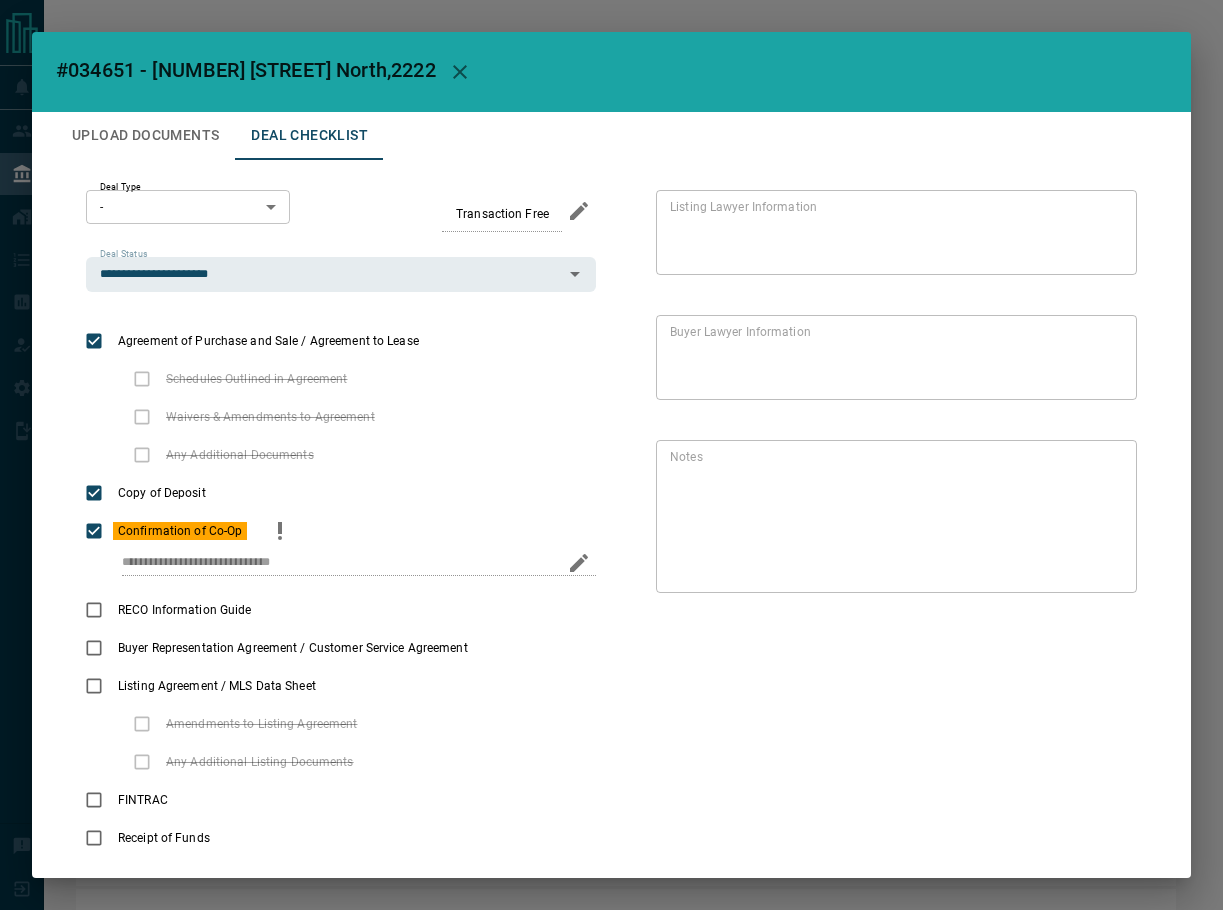 click 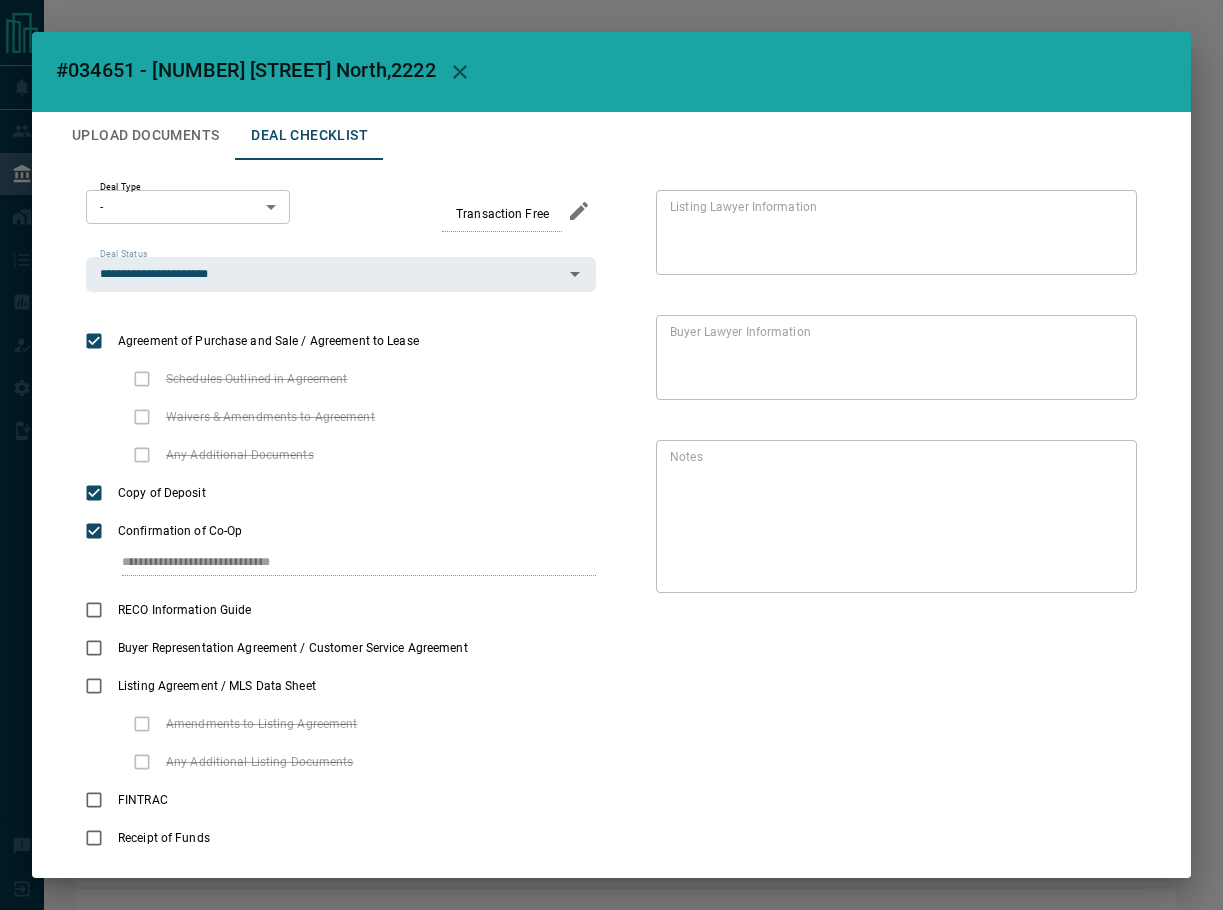 click on "Upload Documents" at bounding box center (145, 136) 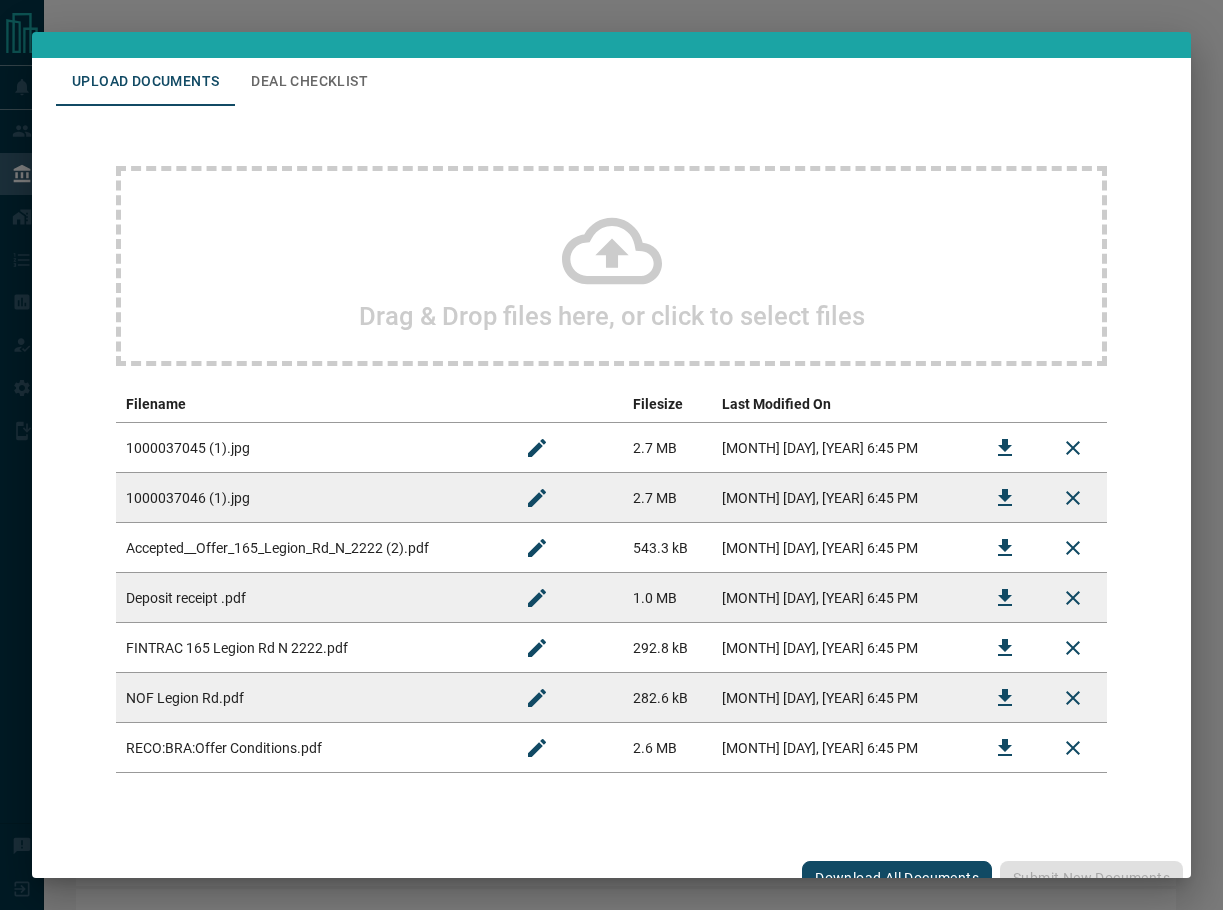 scroll, scrollTop: 80, scrollLeft: 0, axis: vertical 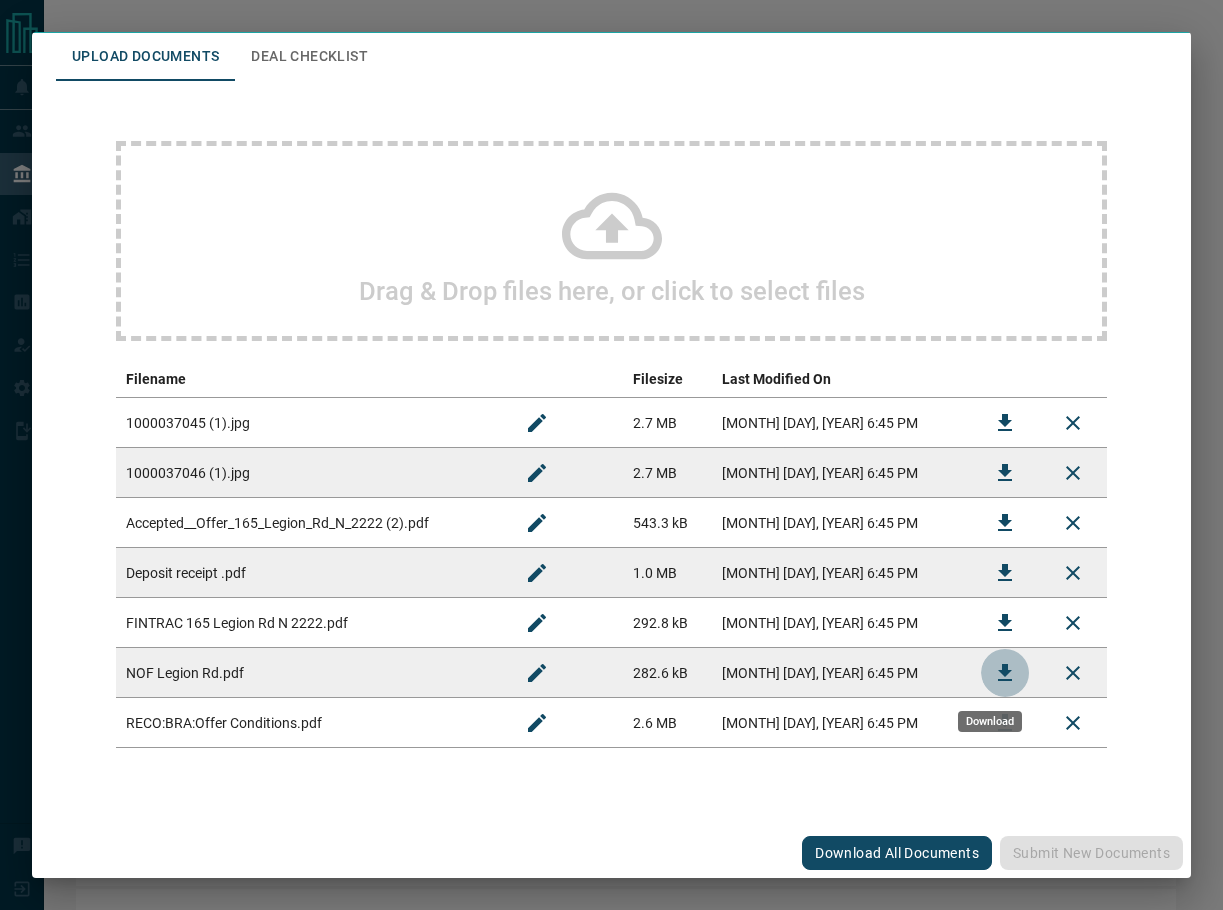 click 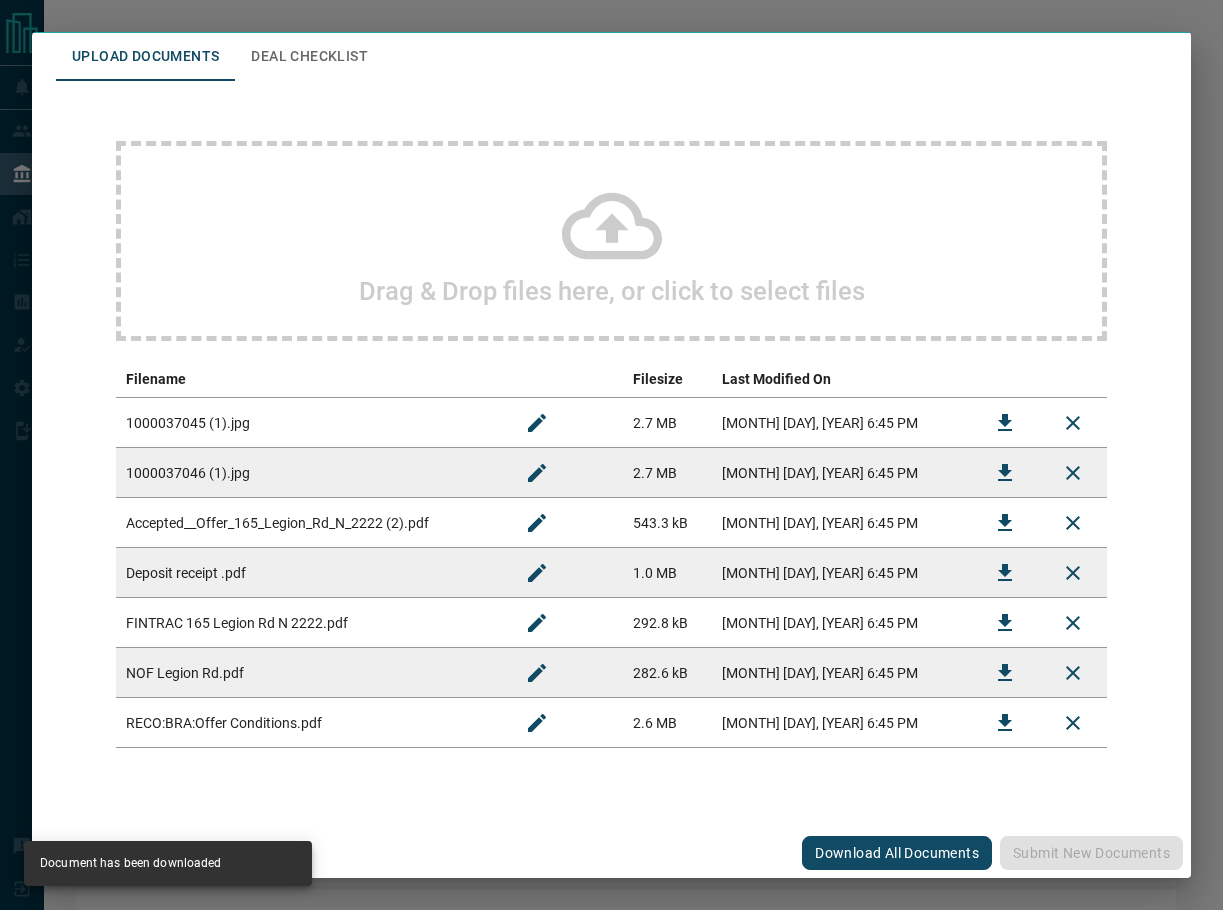 click on "Deal Checklist" at bounding box center [309, 57] 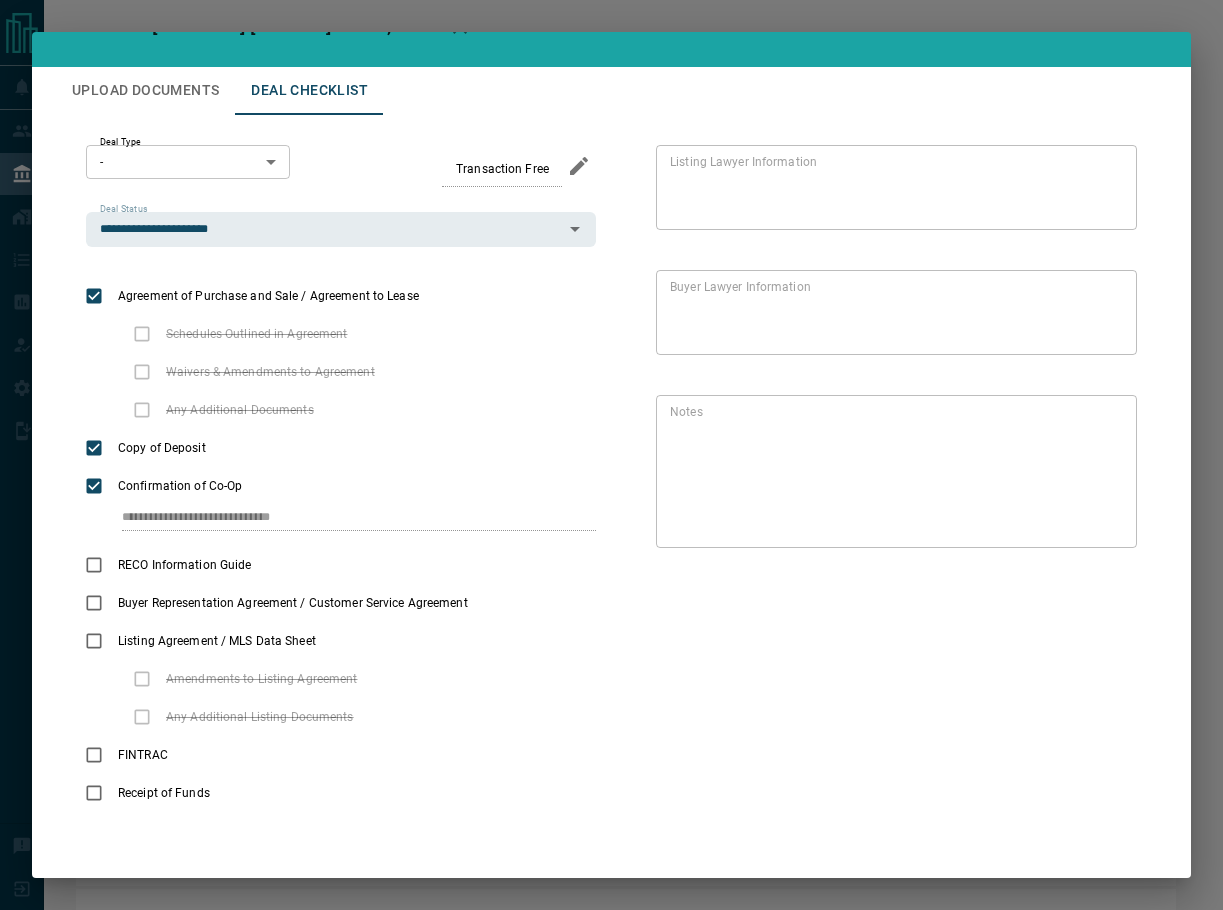 scroll, scrollTop: 45, scrollLeft: 0, axis: vertical 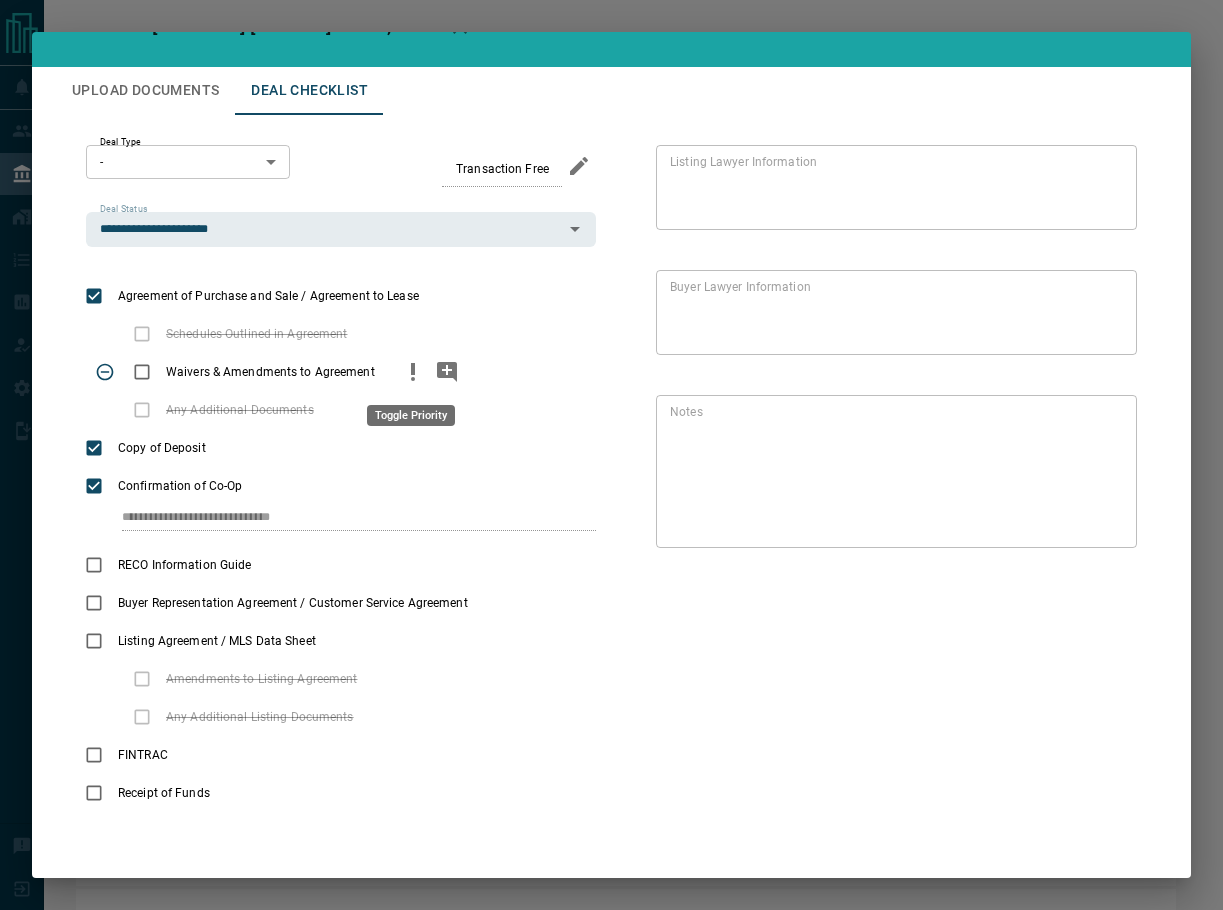 click 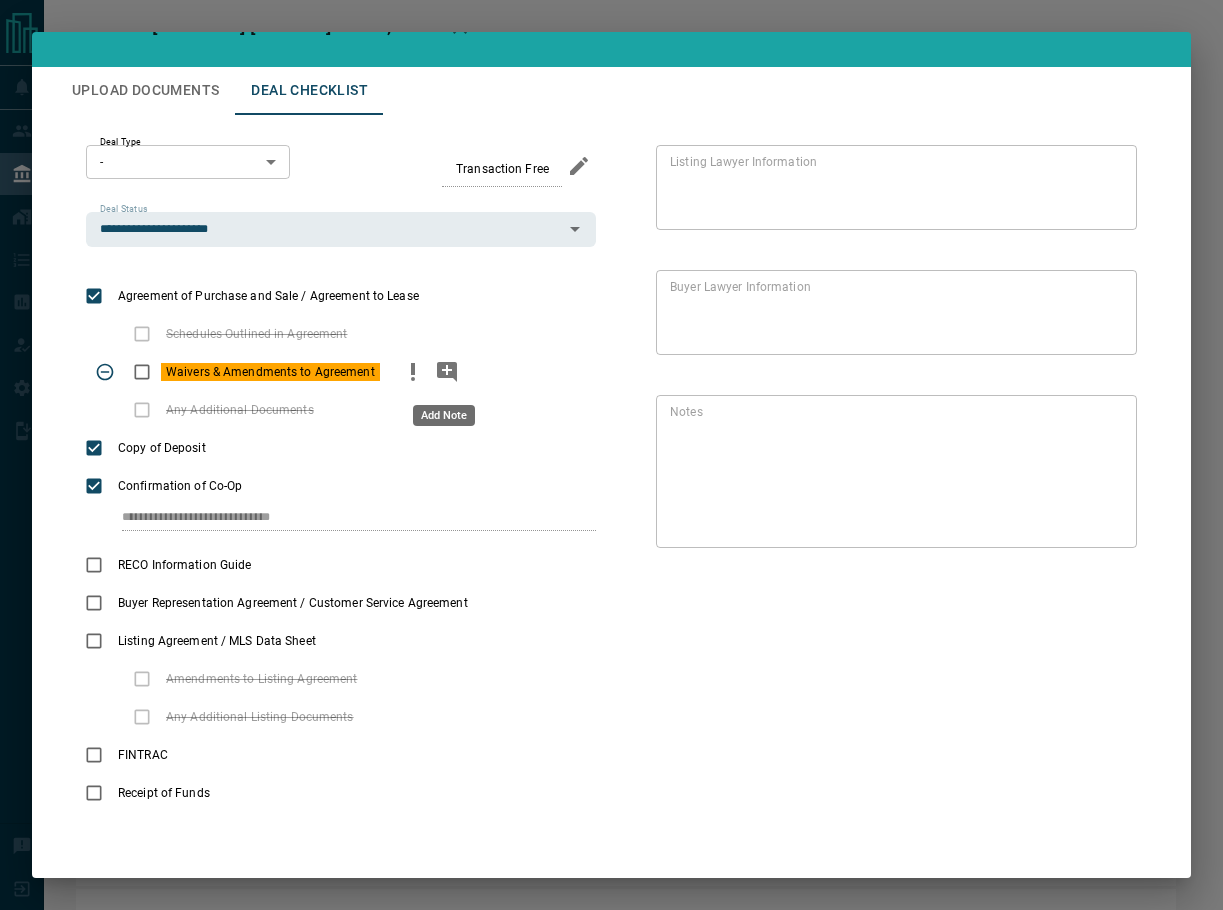 click 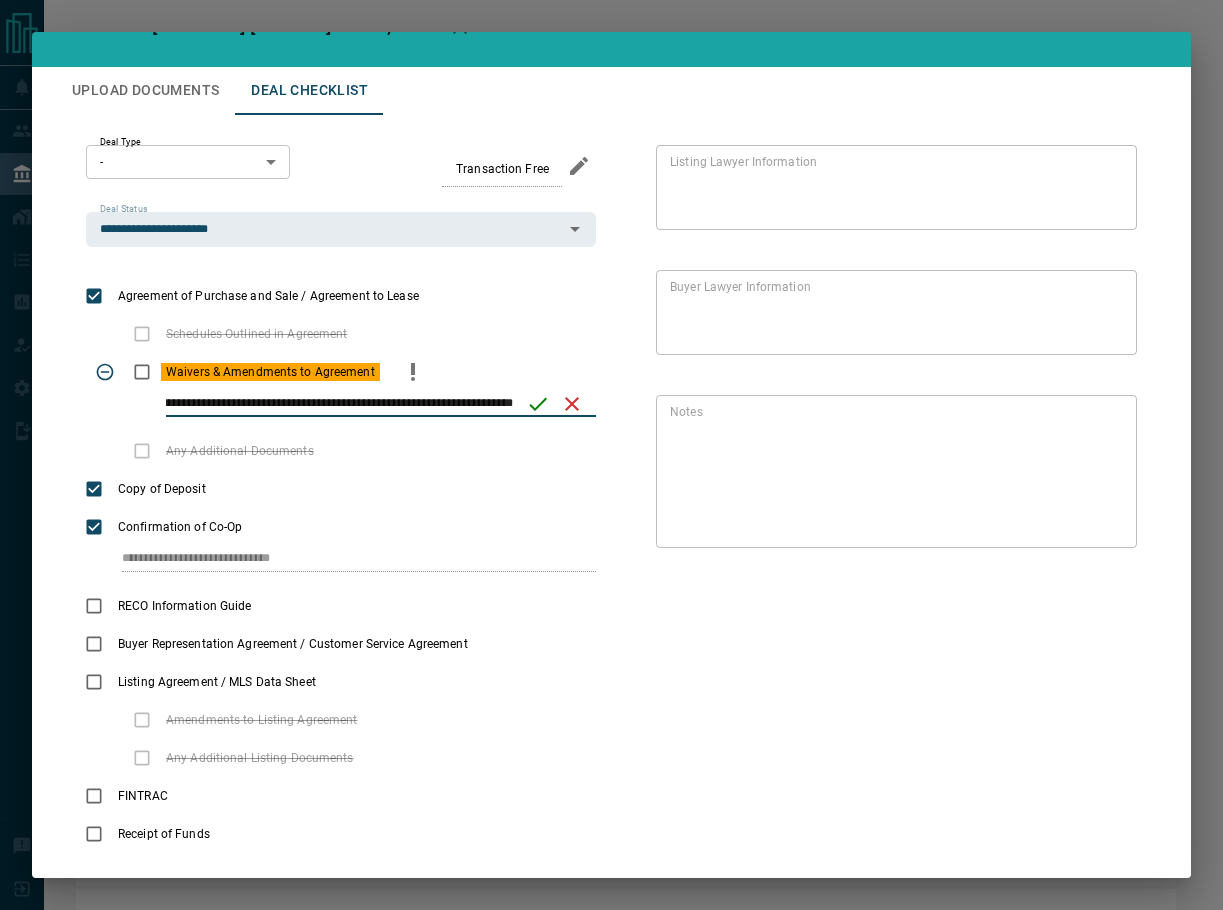 scroll, scrollTop: 0, scrollLeft: 126, axis: horizontal 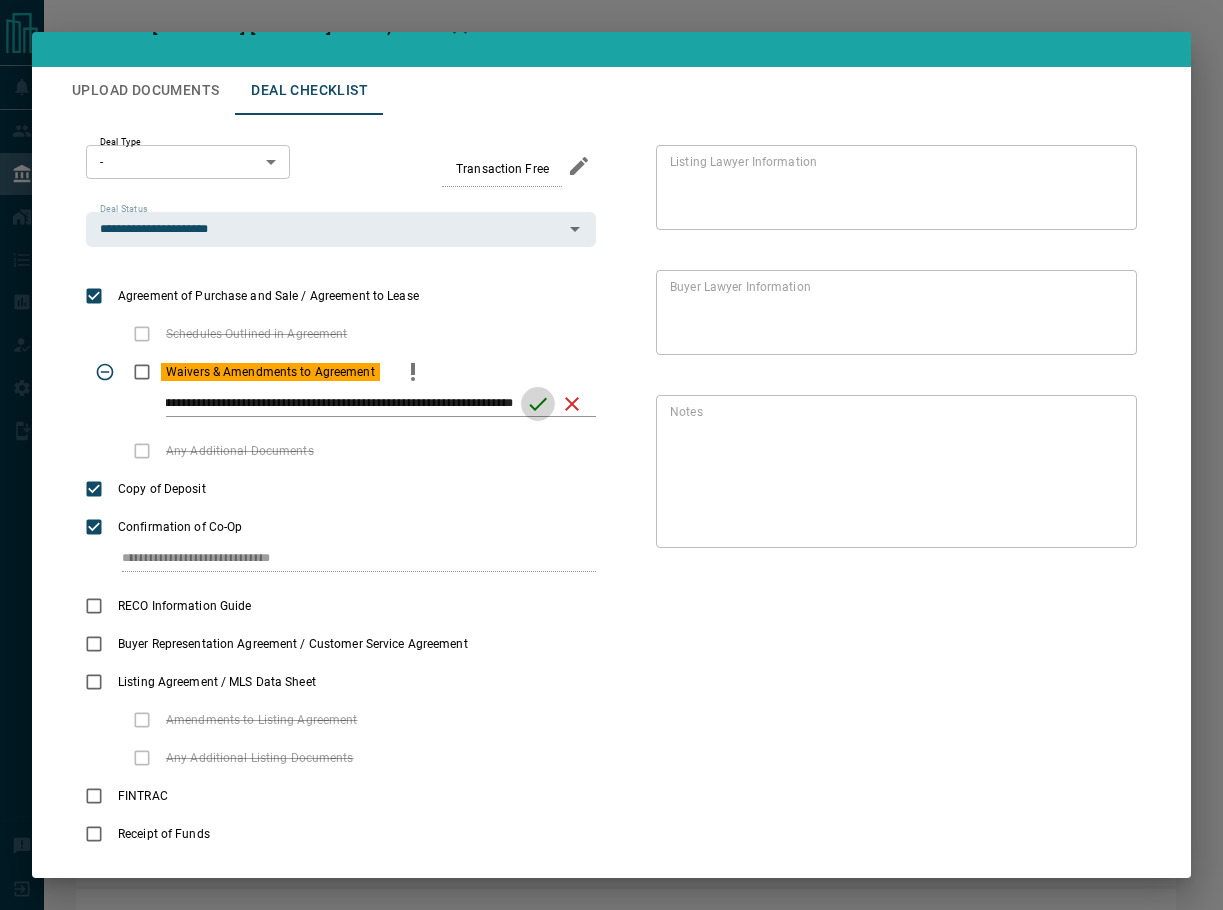 click 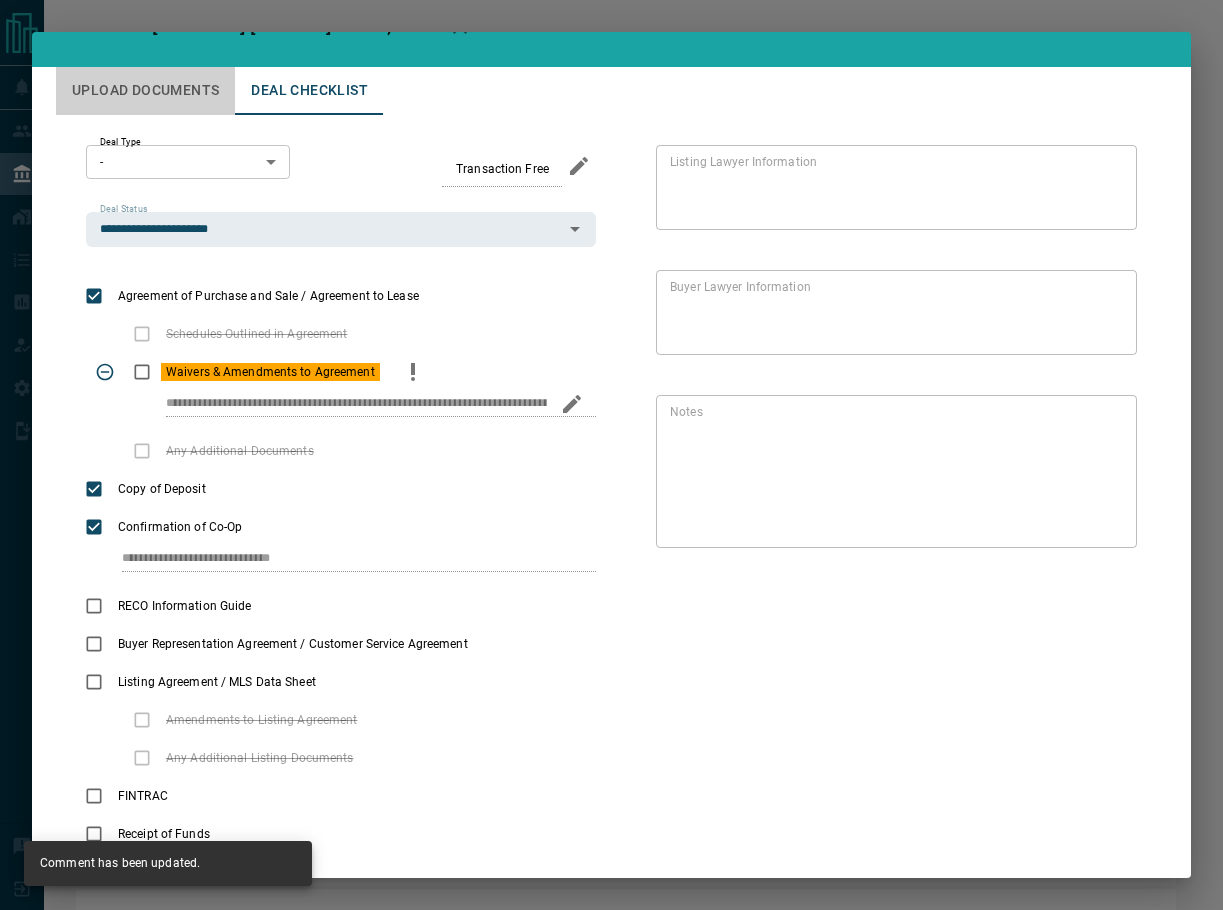 click on "Upload Documents" at bounding box center [145, 91] 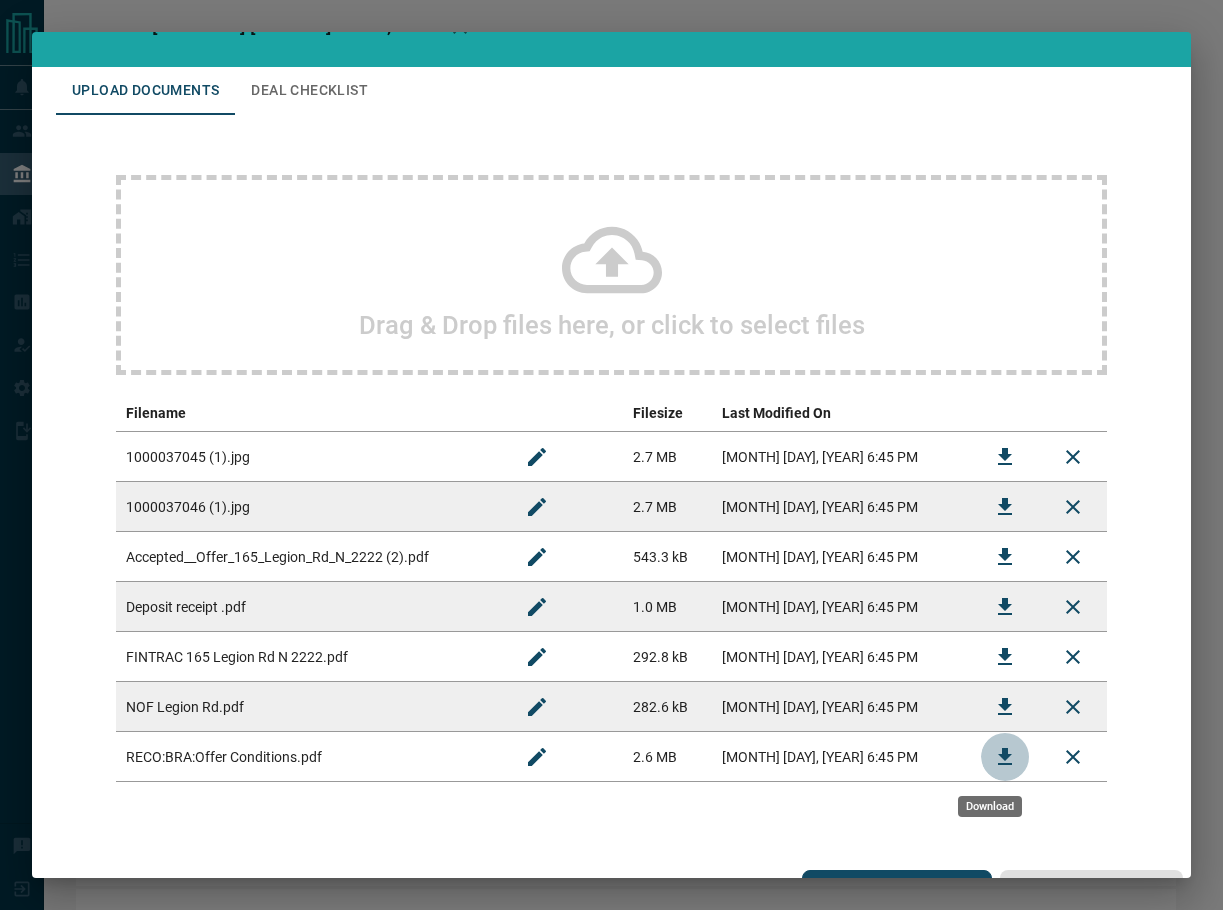 click 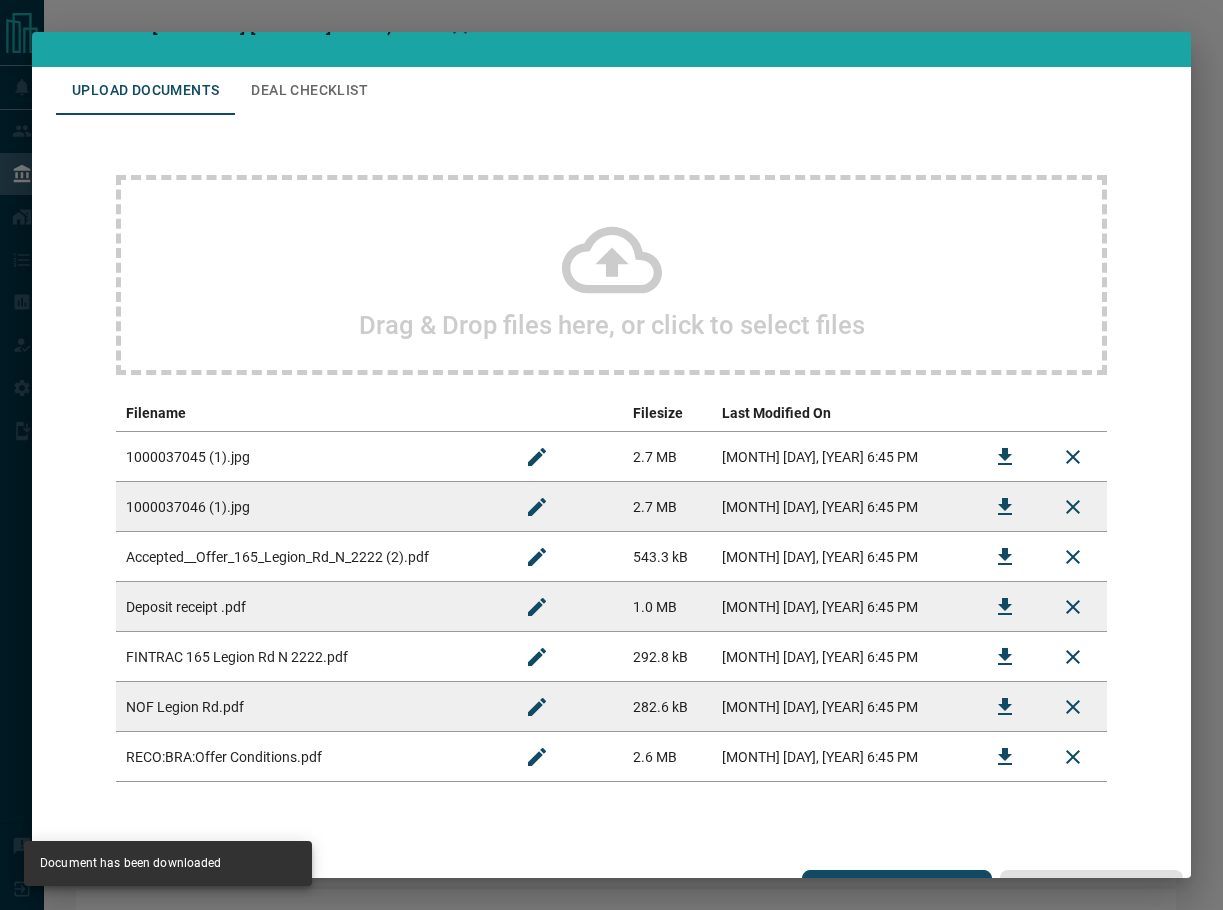 click on "Deal Checklist" at bounding box center [309, 91] 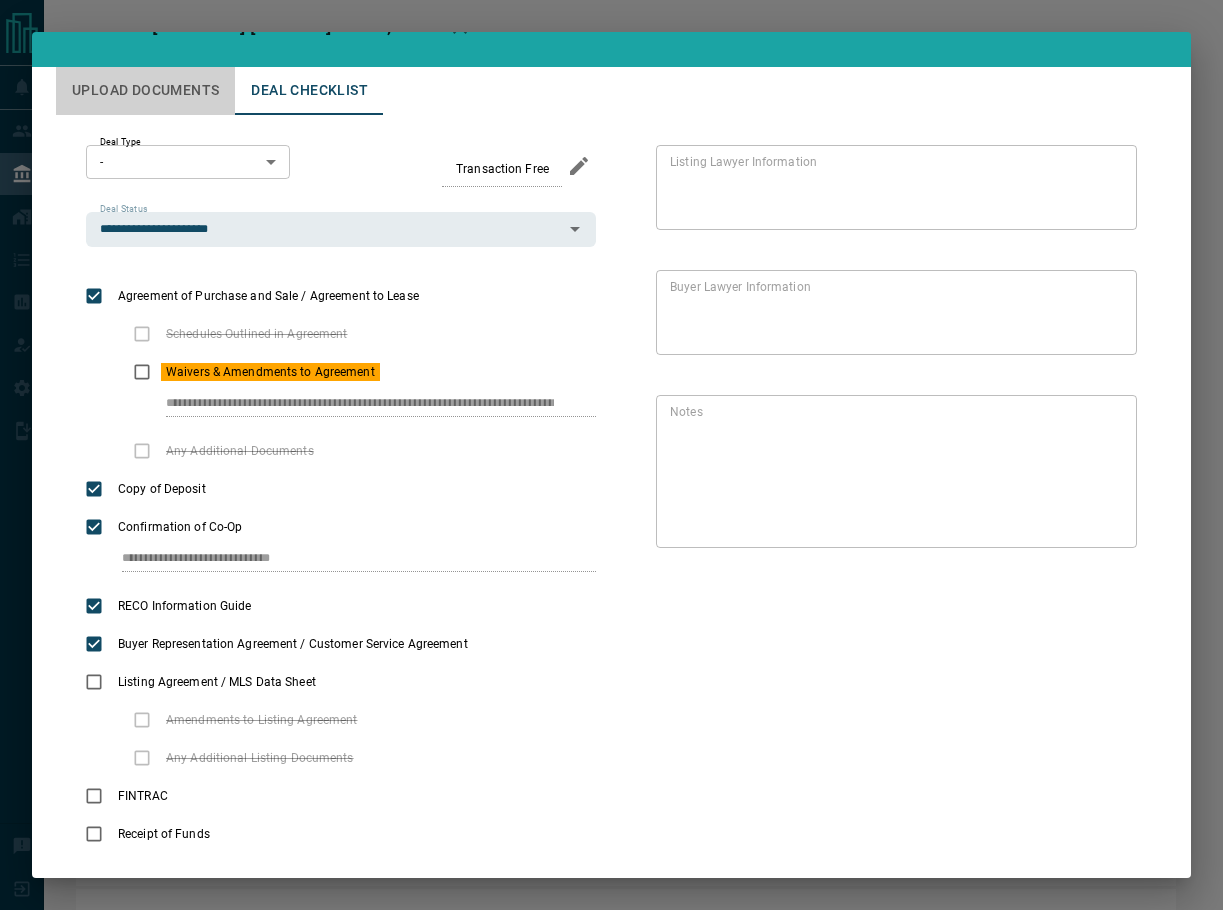 click on "Upload Documents" at bounding box center [145, 91] 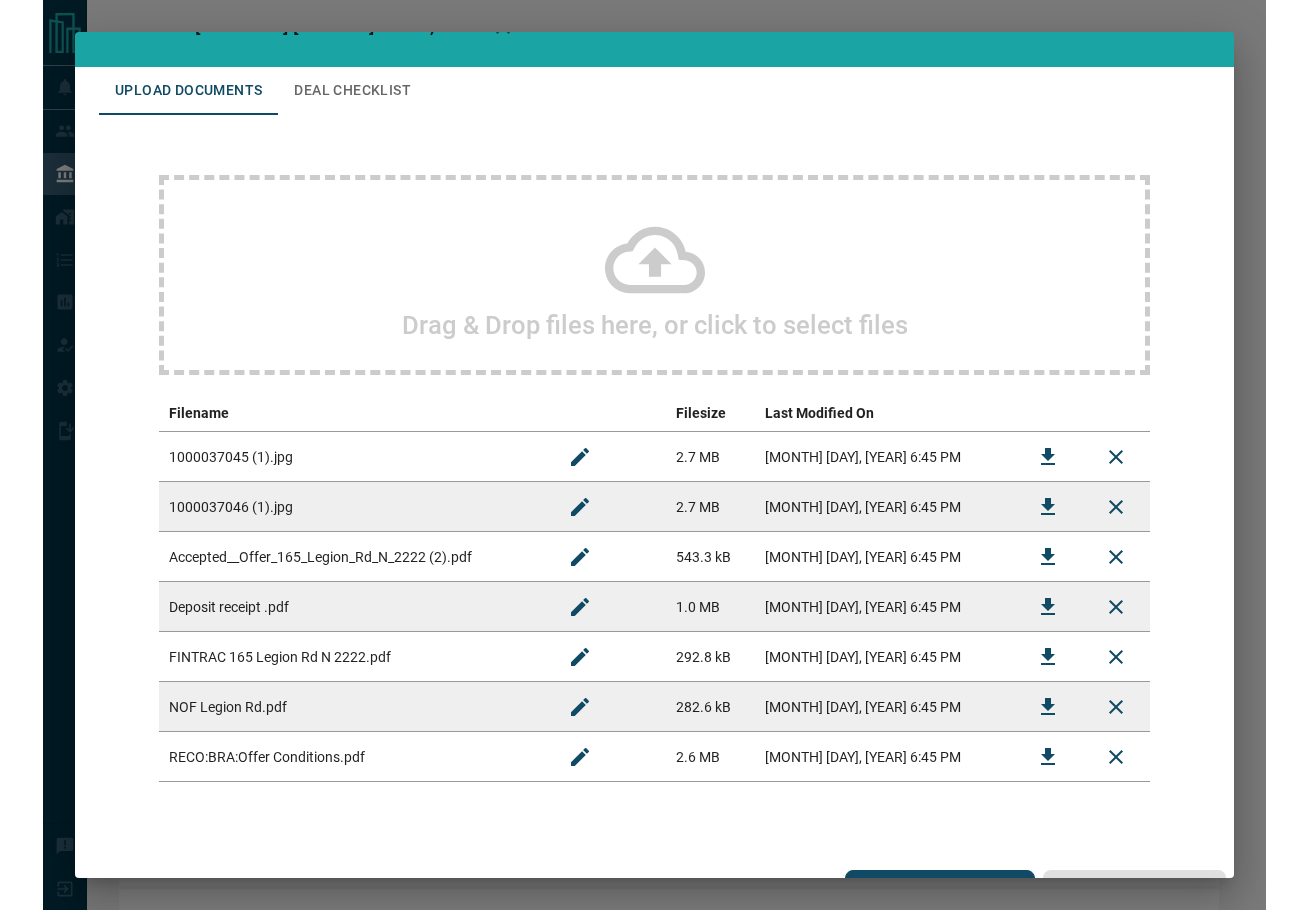 scroll, scrollTop: 80, scrollLeft: 0, axis: vertical 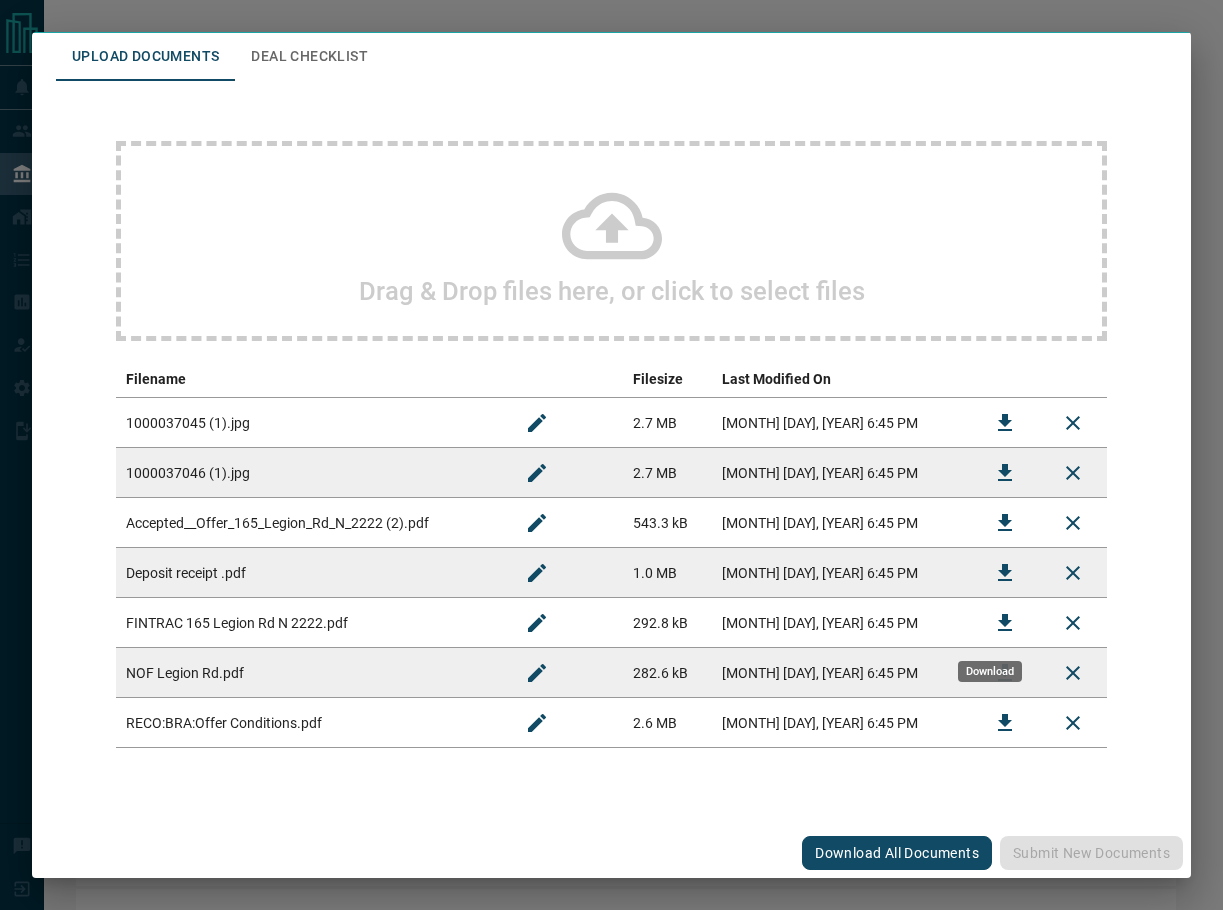 click 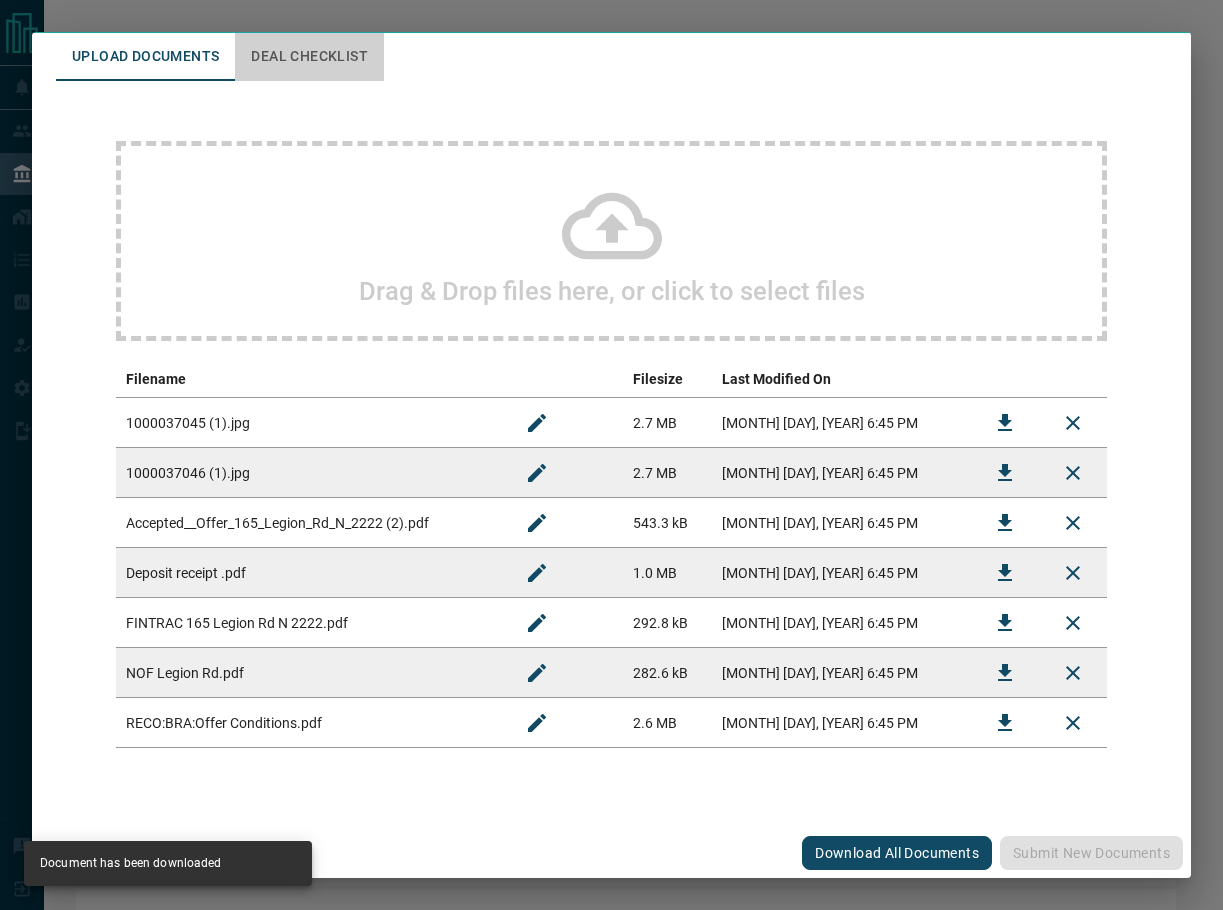 click on "Deal Checklist" at bounding box center [309, 57] 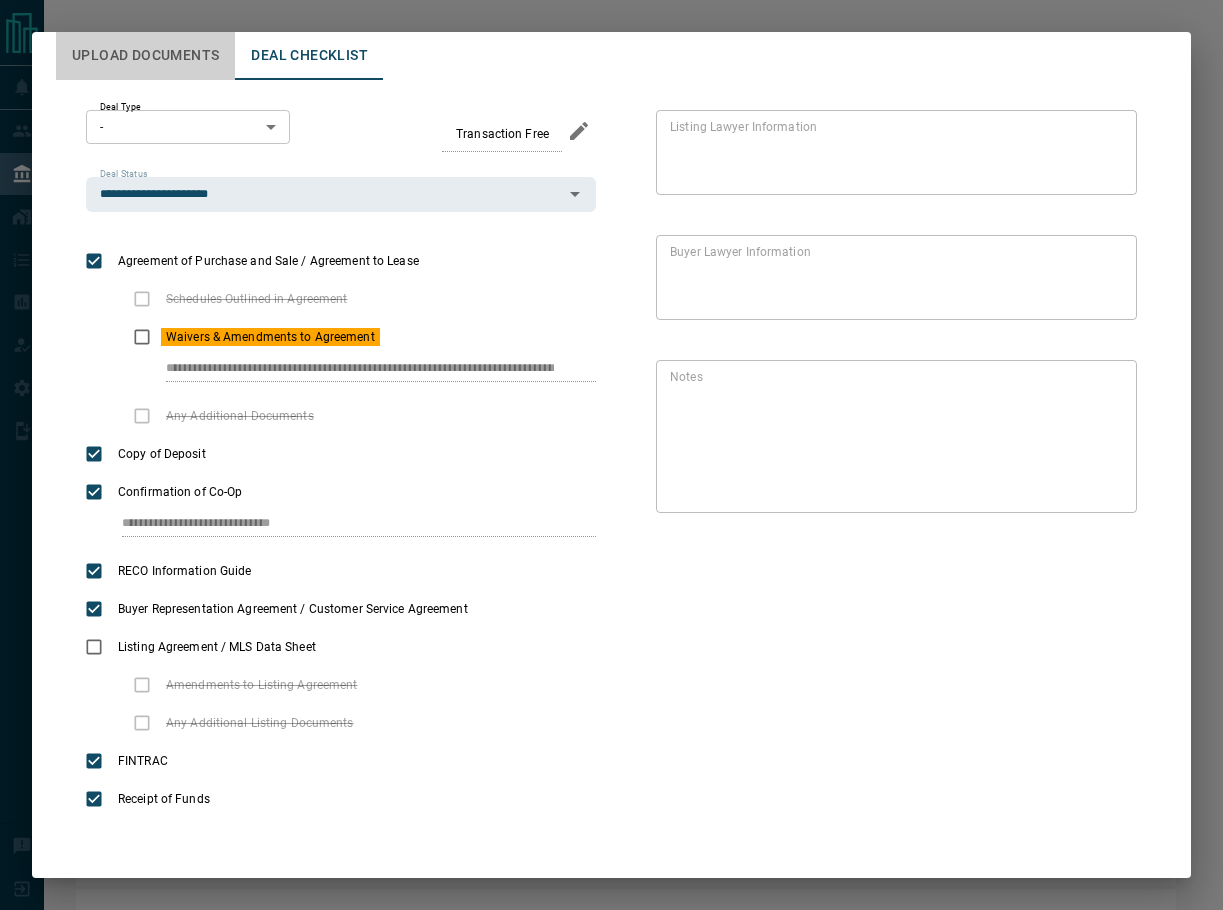 click on "Upload Documents" at bounding box center [145, 56] 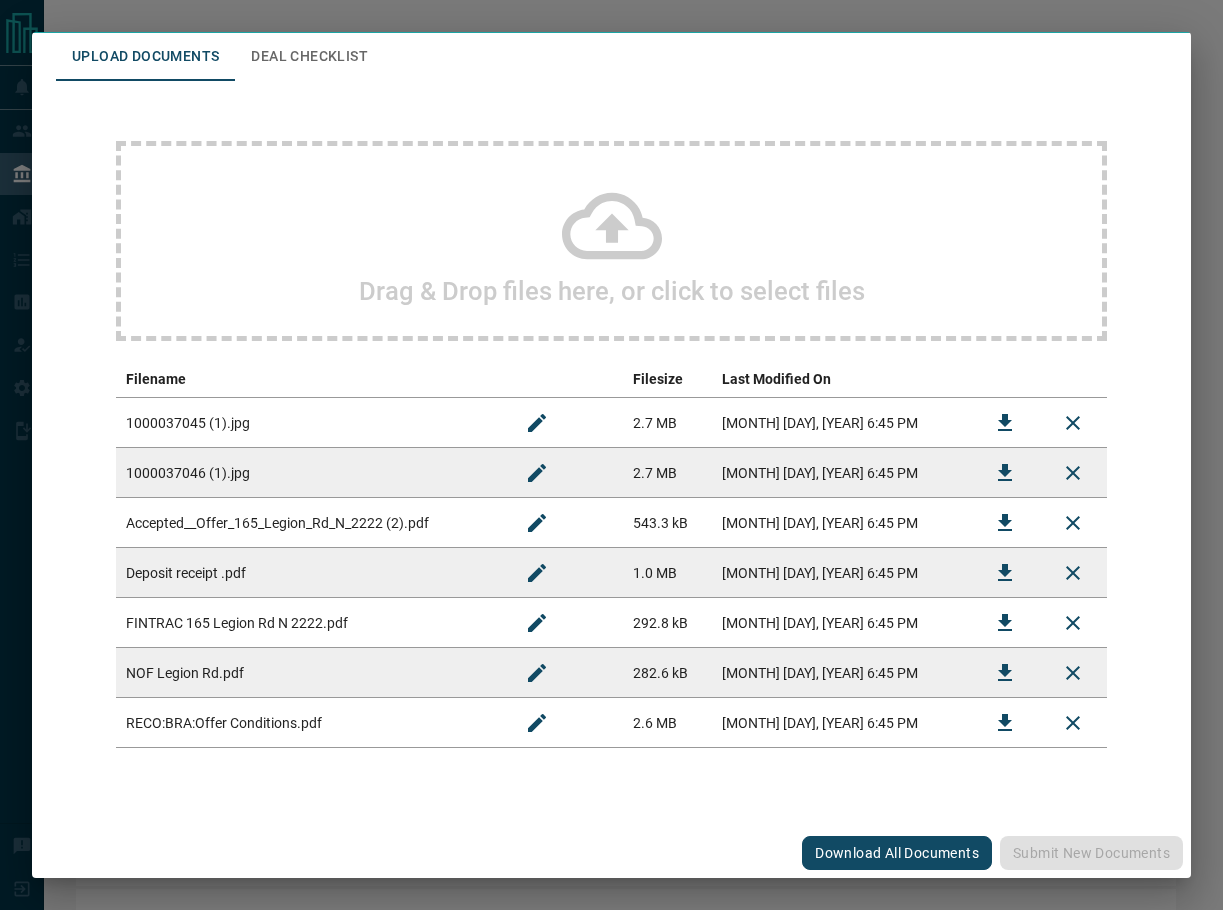 click on "Deal Checklist" at bounding box center (309, 57) 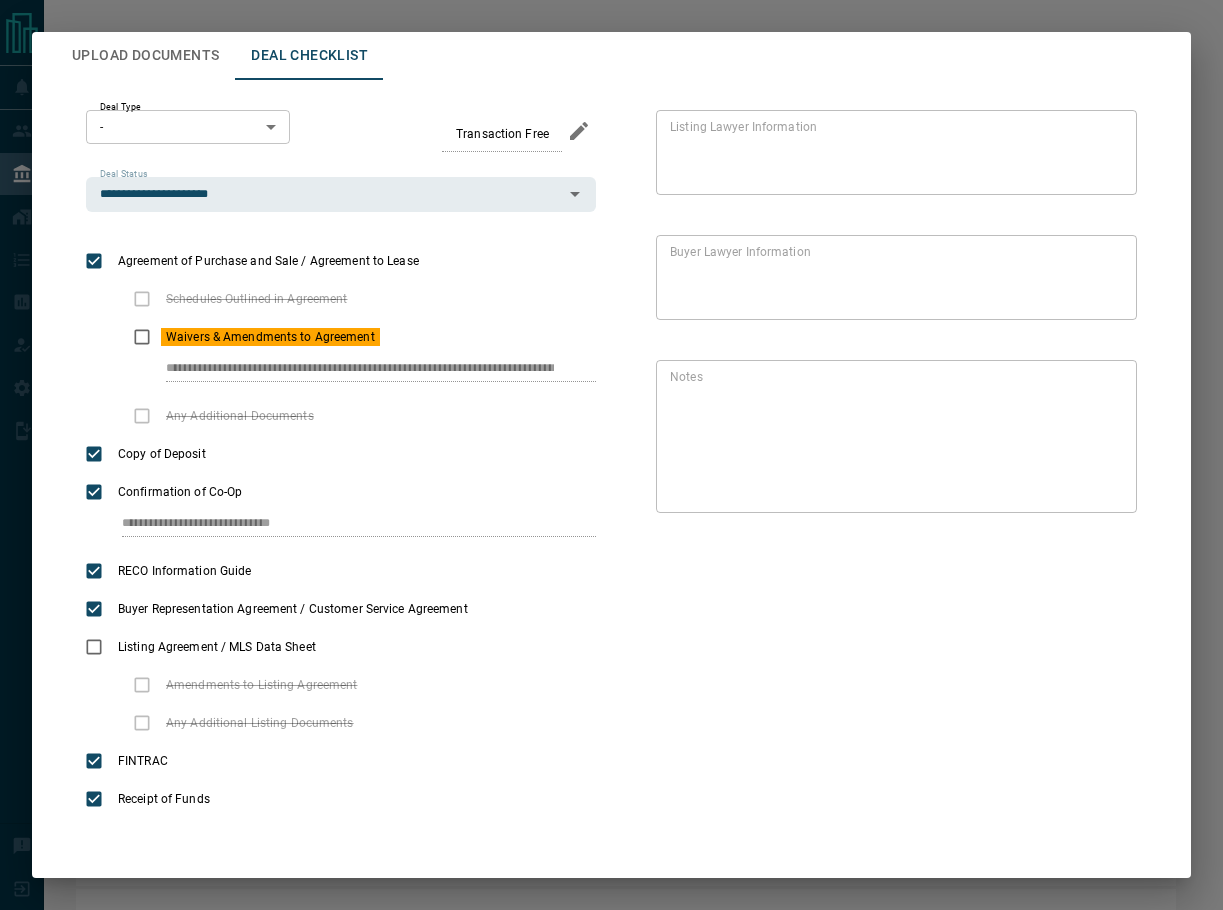 click on "Upload Documents" at bounding box center [145, 56] 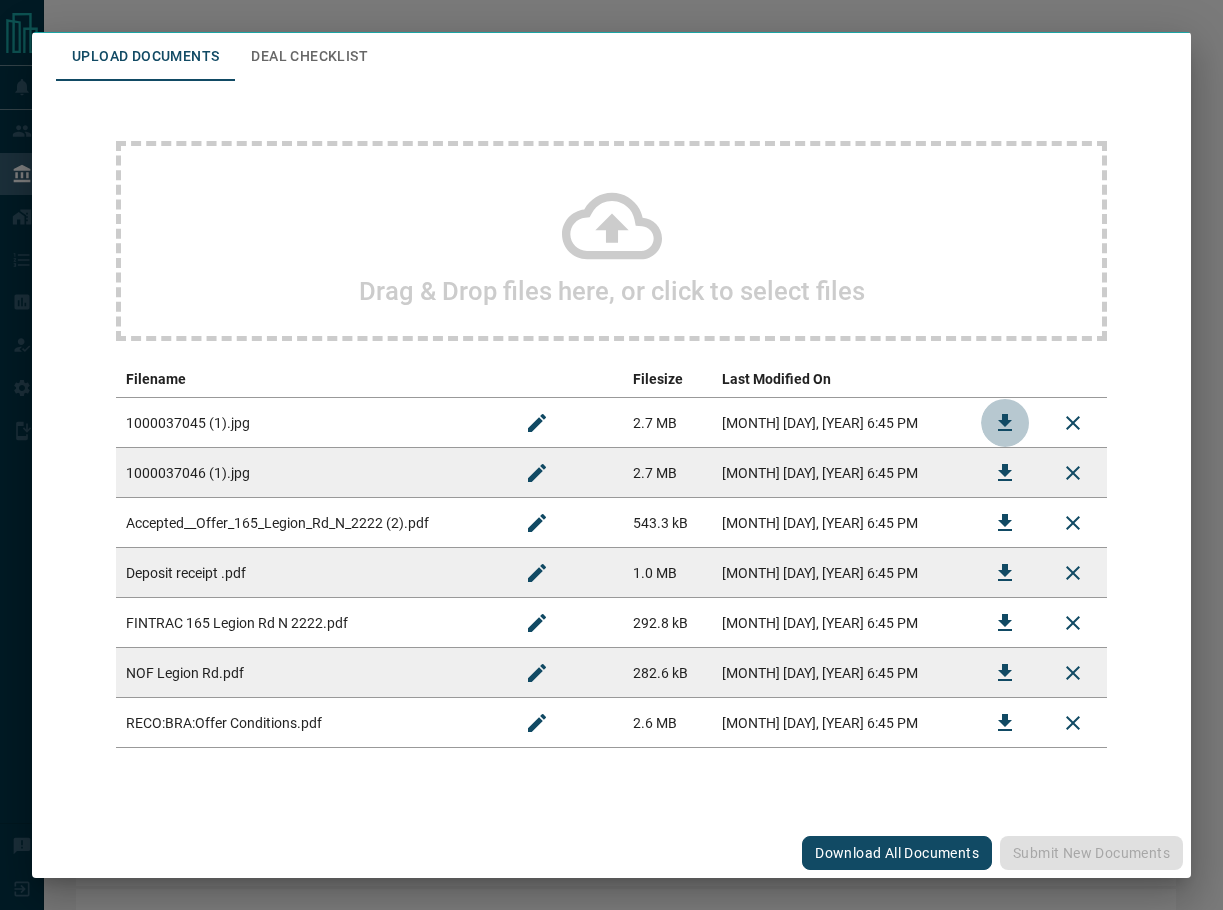 click 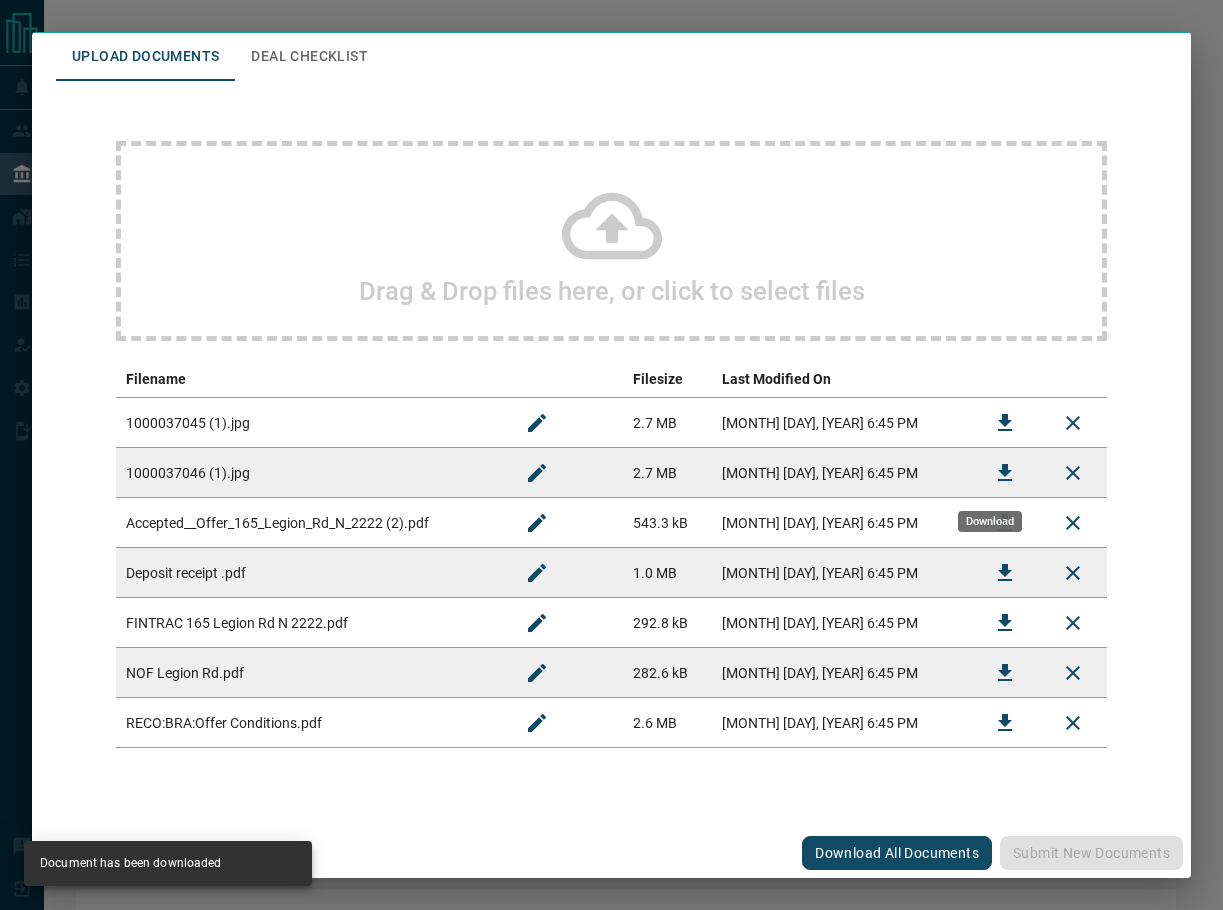 click at bounding box center (1005, 473) 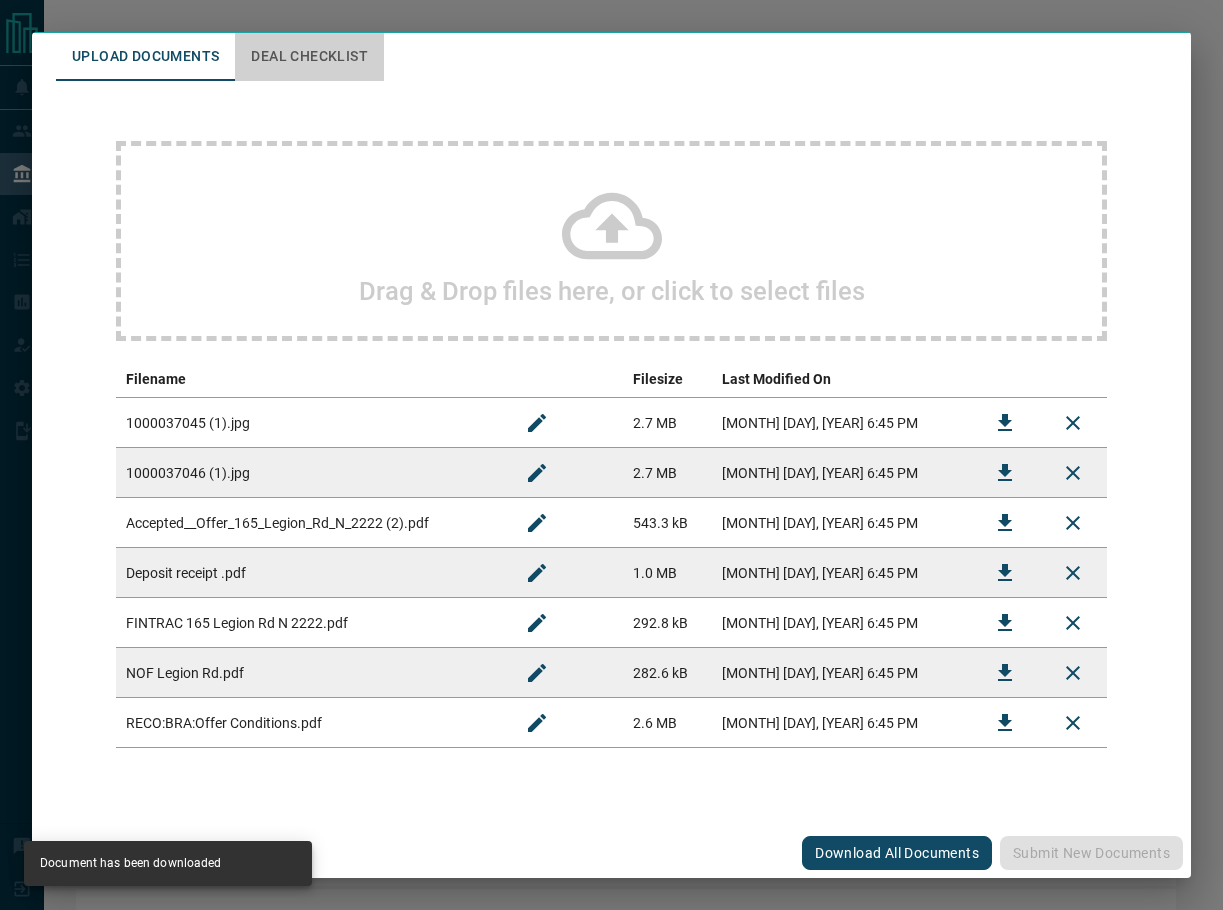 click on "Deal Checklist" at bounding box center [309, 57] 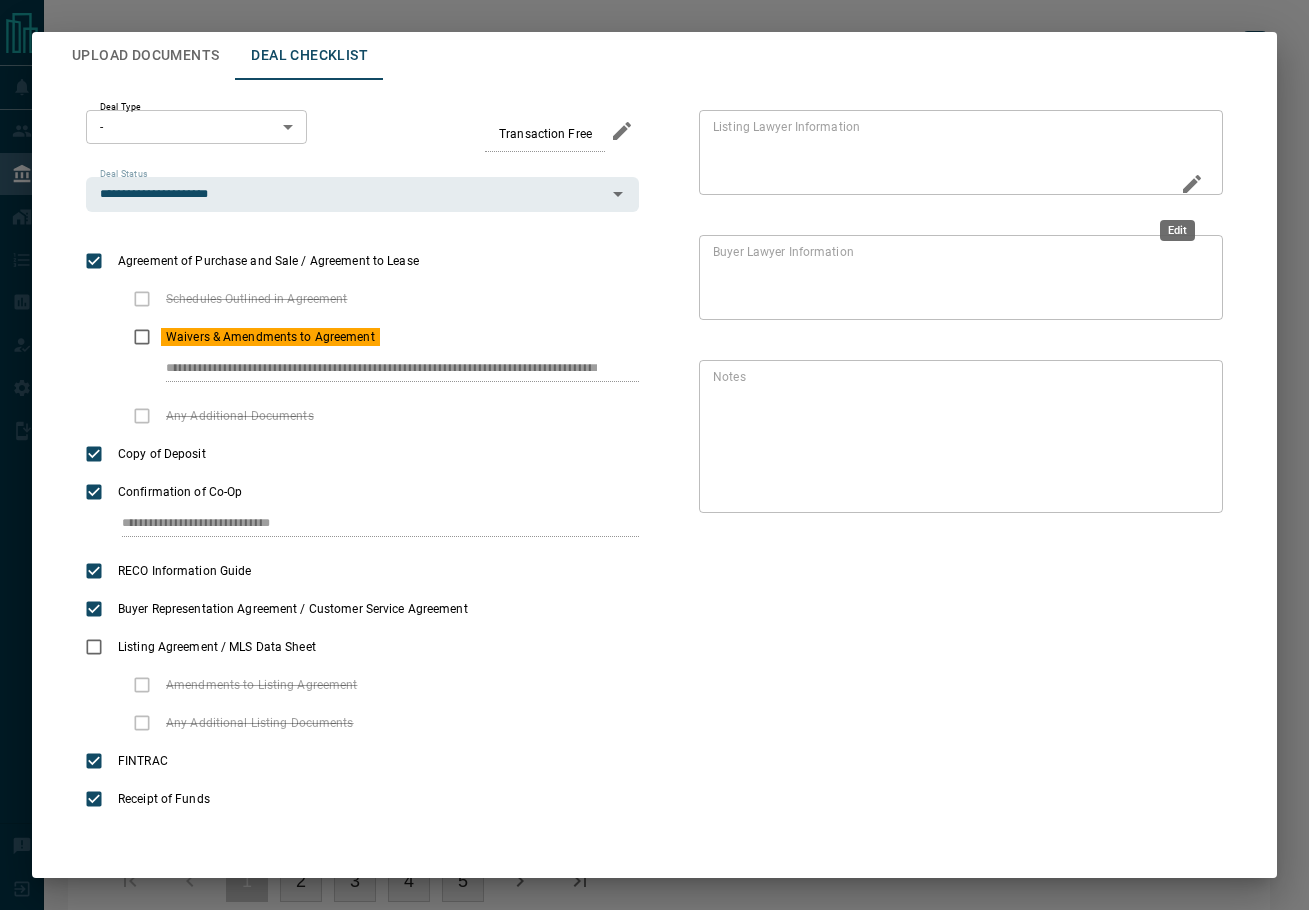 click 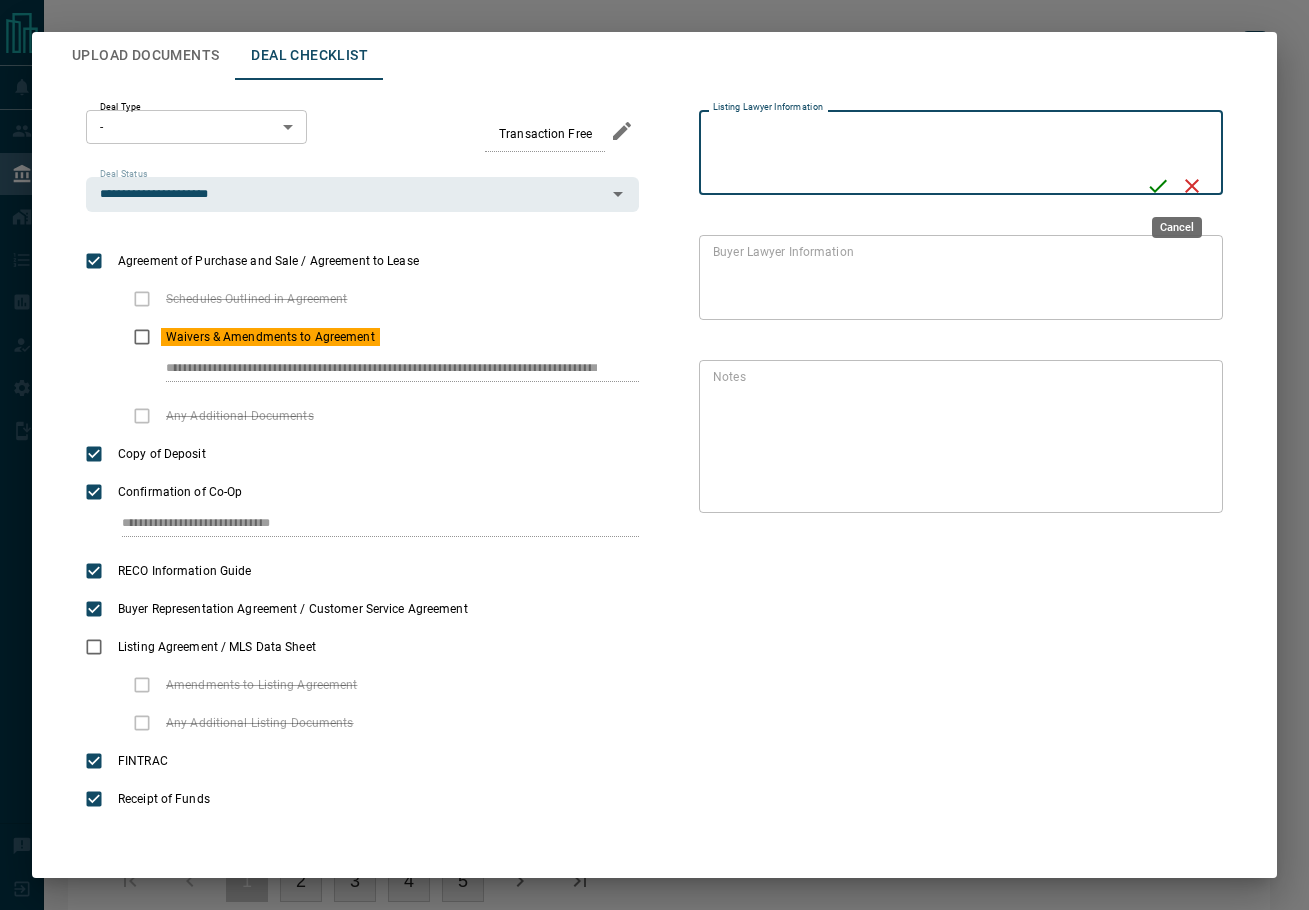 paste on "**********" 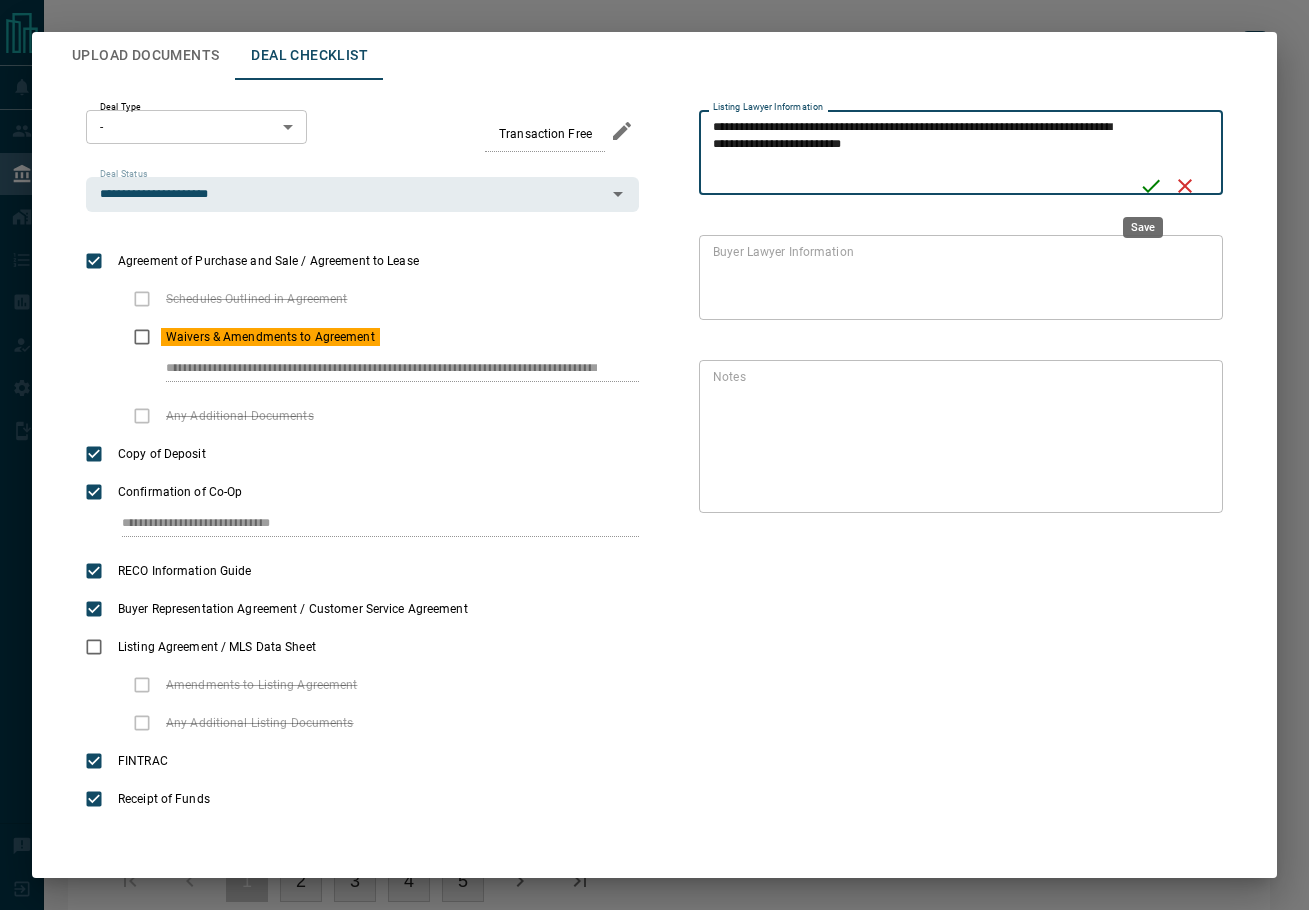 type on "**********" 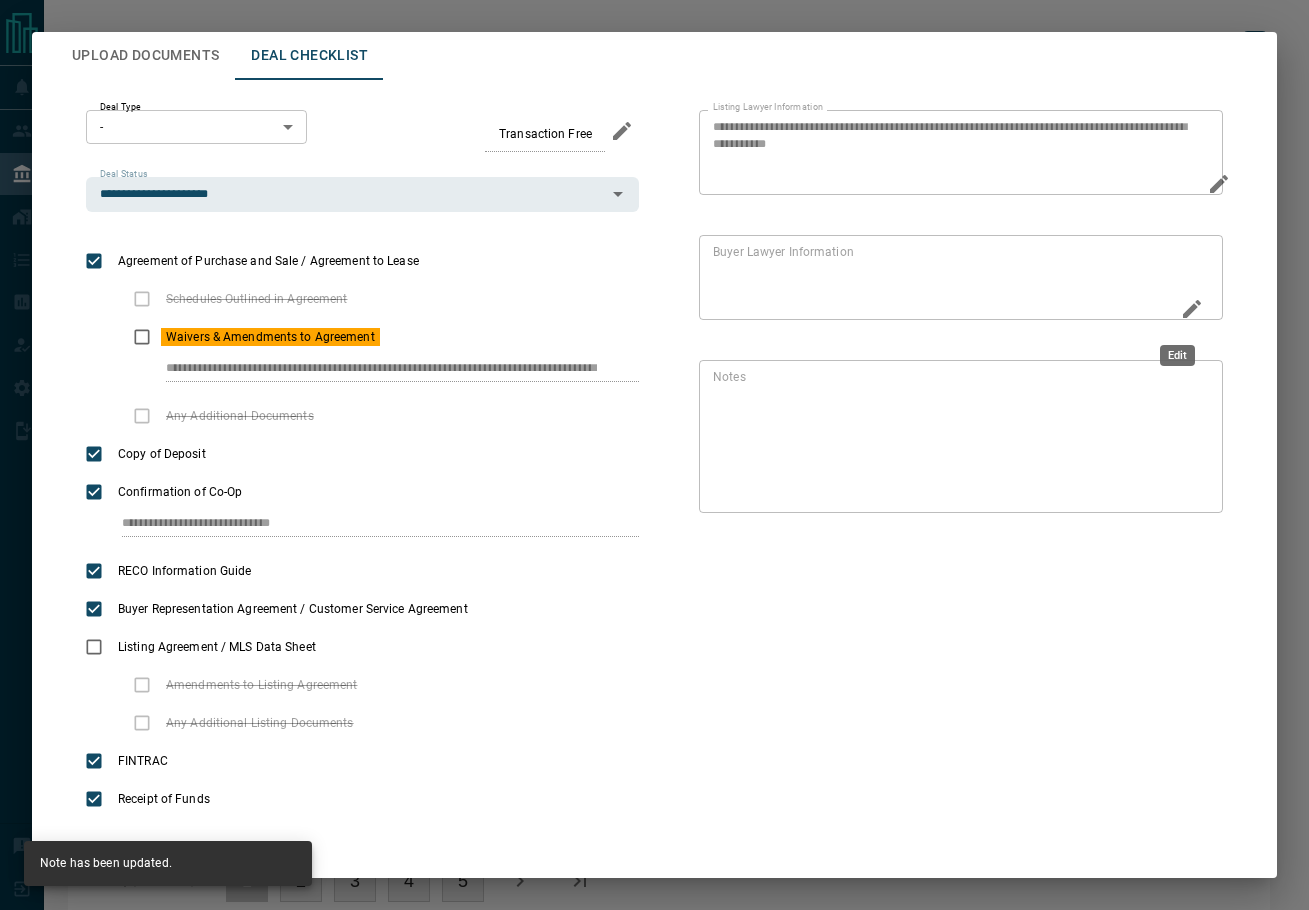 click 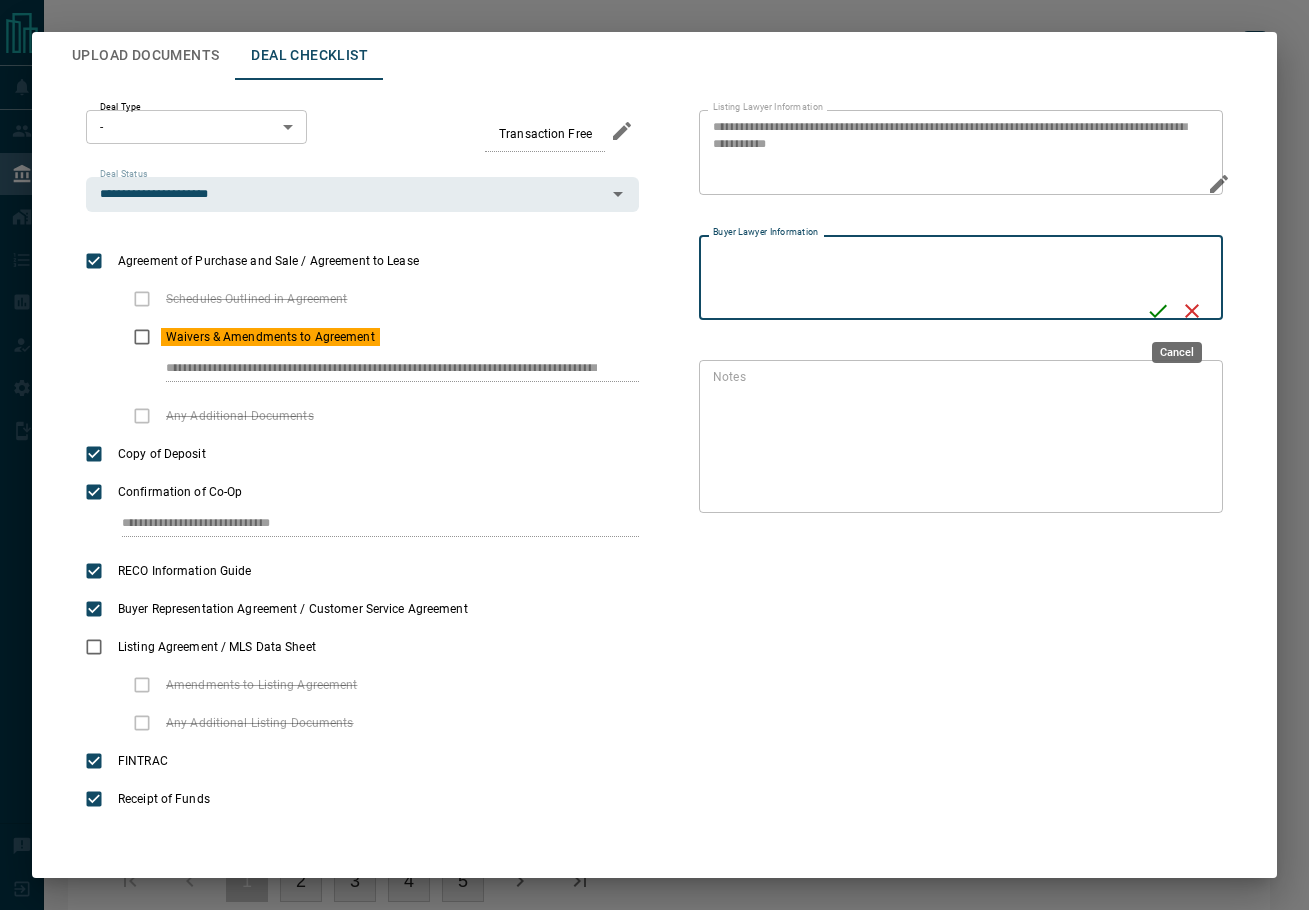 paste on "**********" 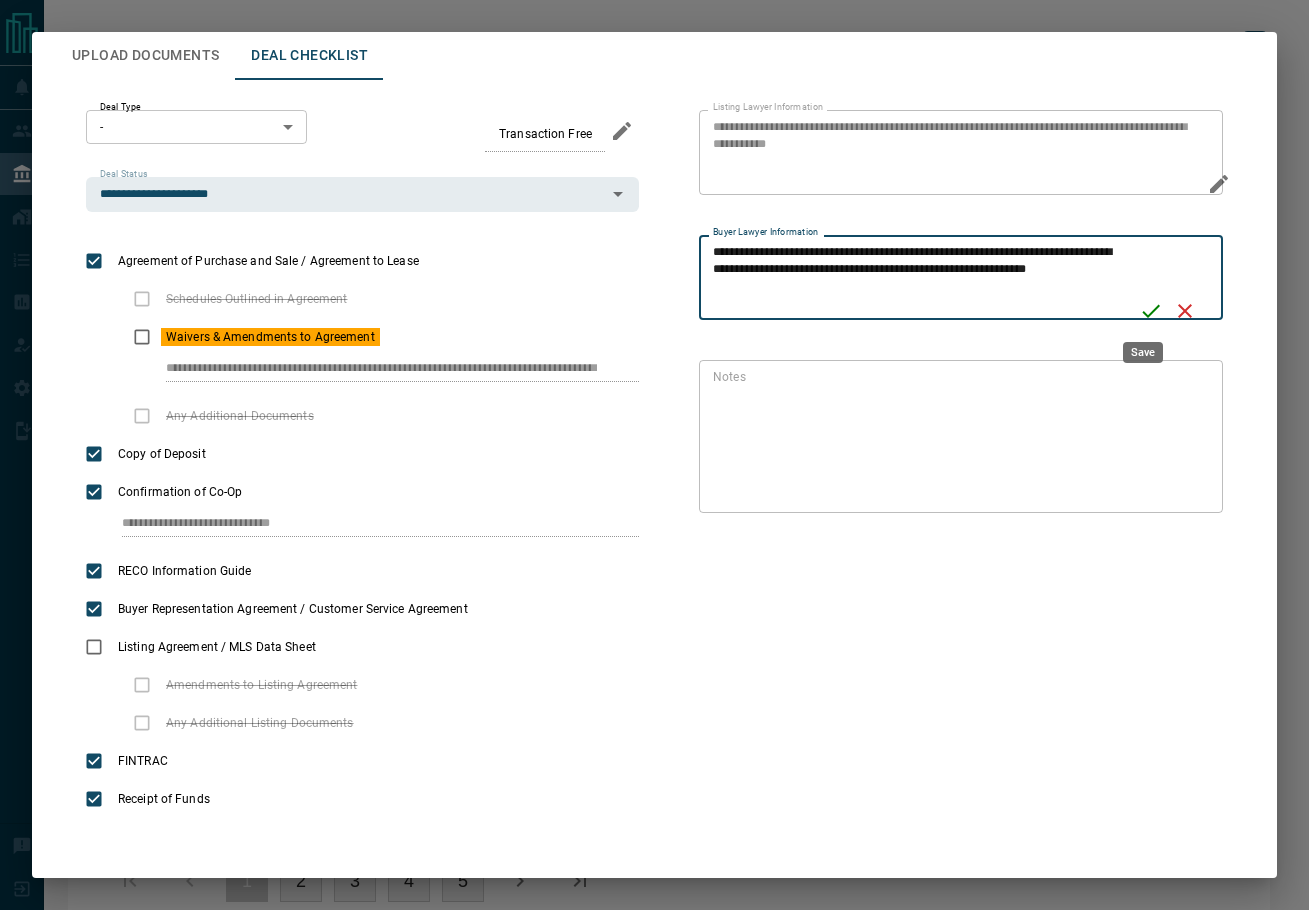 type on "**********" 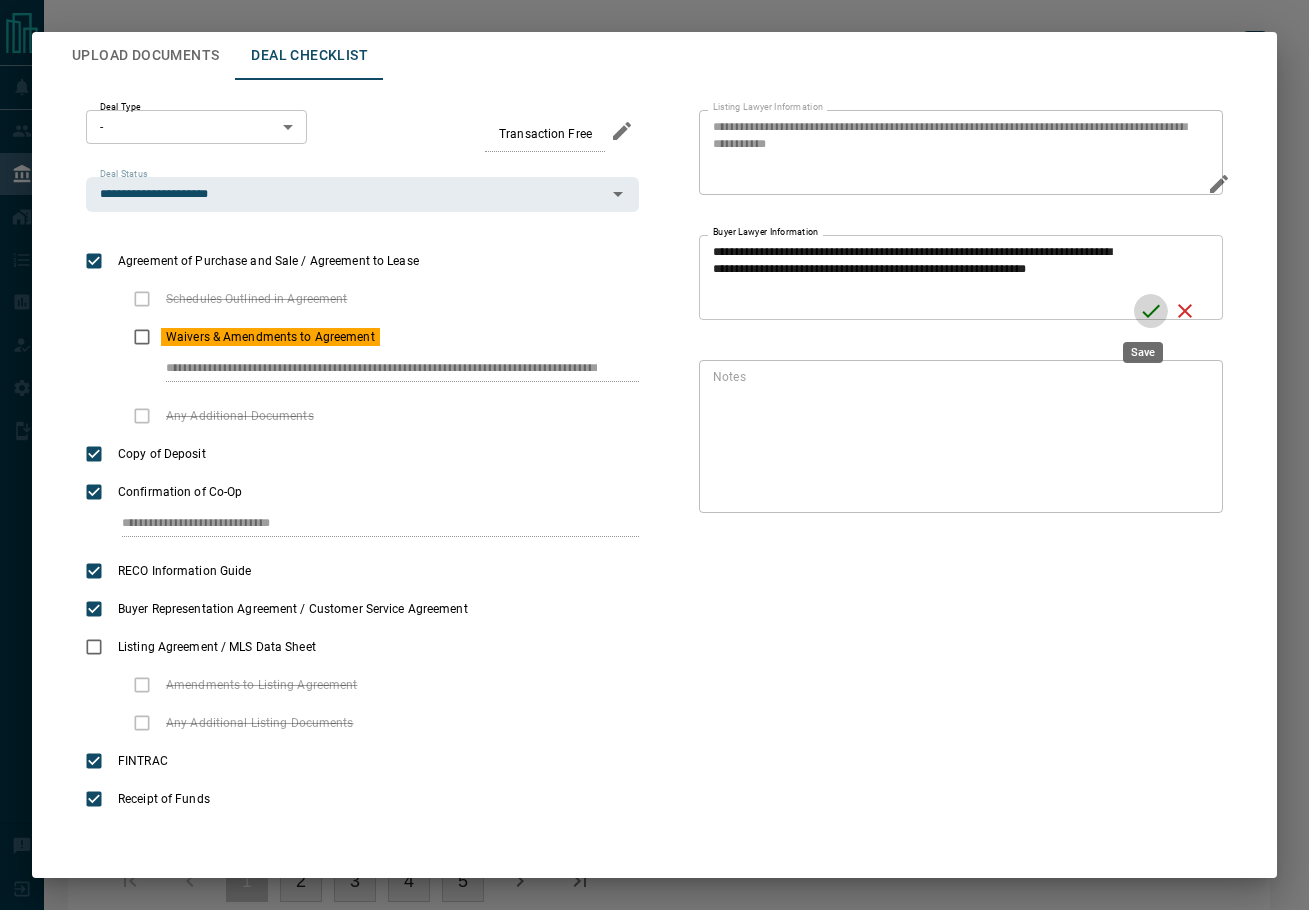 click 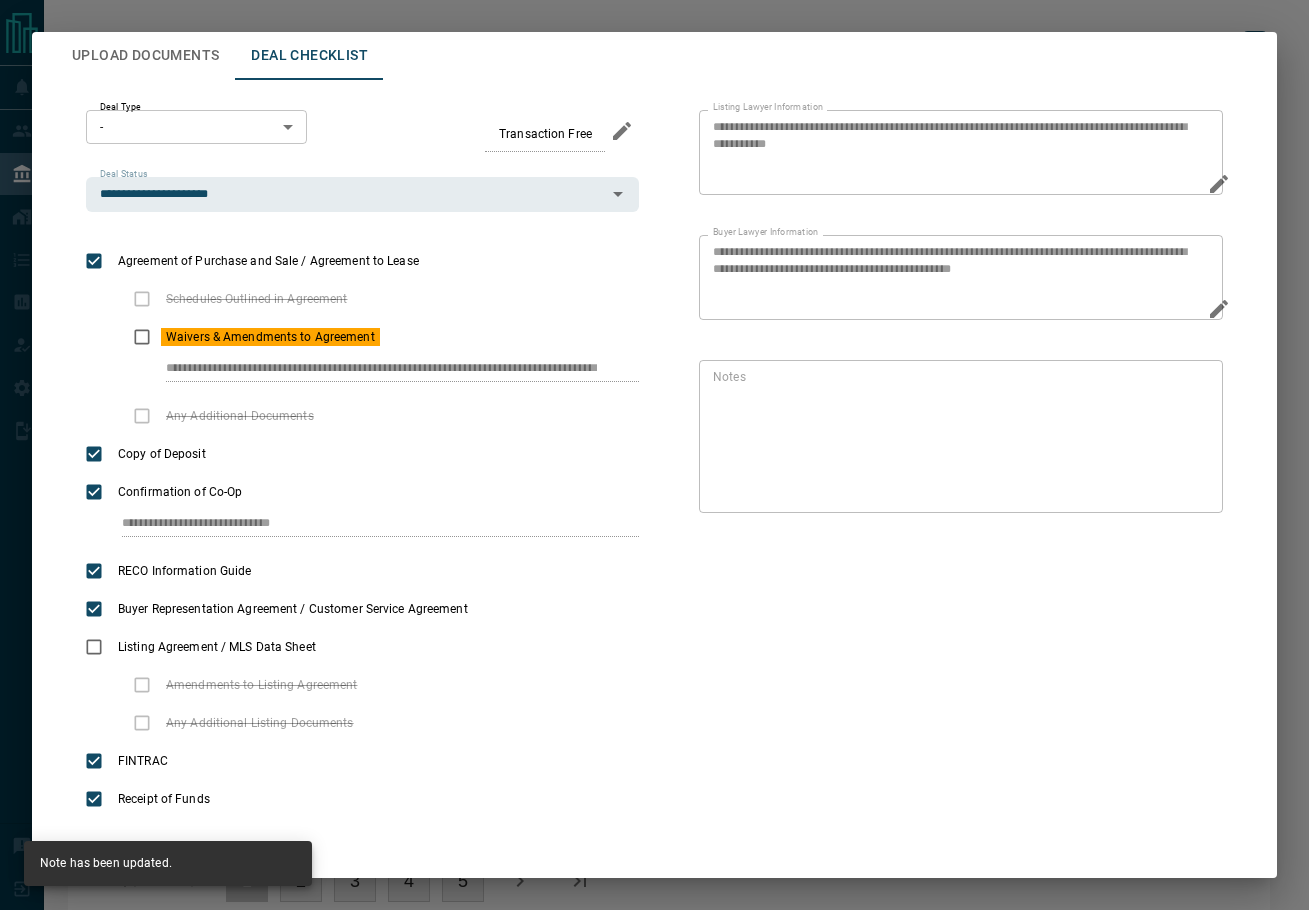 click on "Upload Documents" at bounding box center [145, 56] 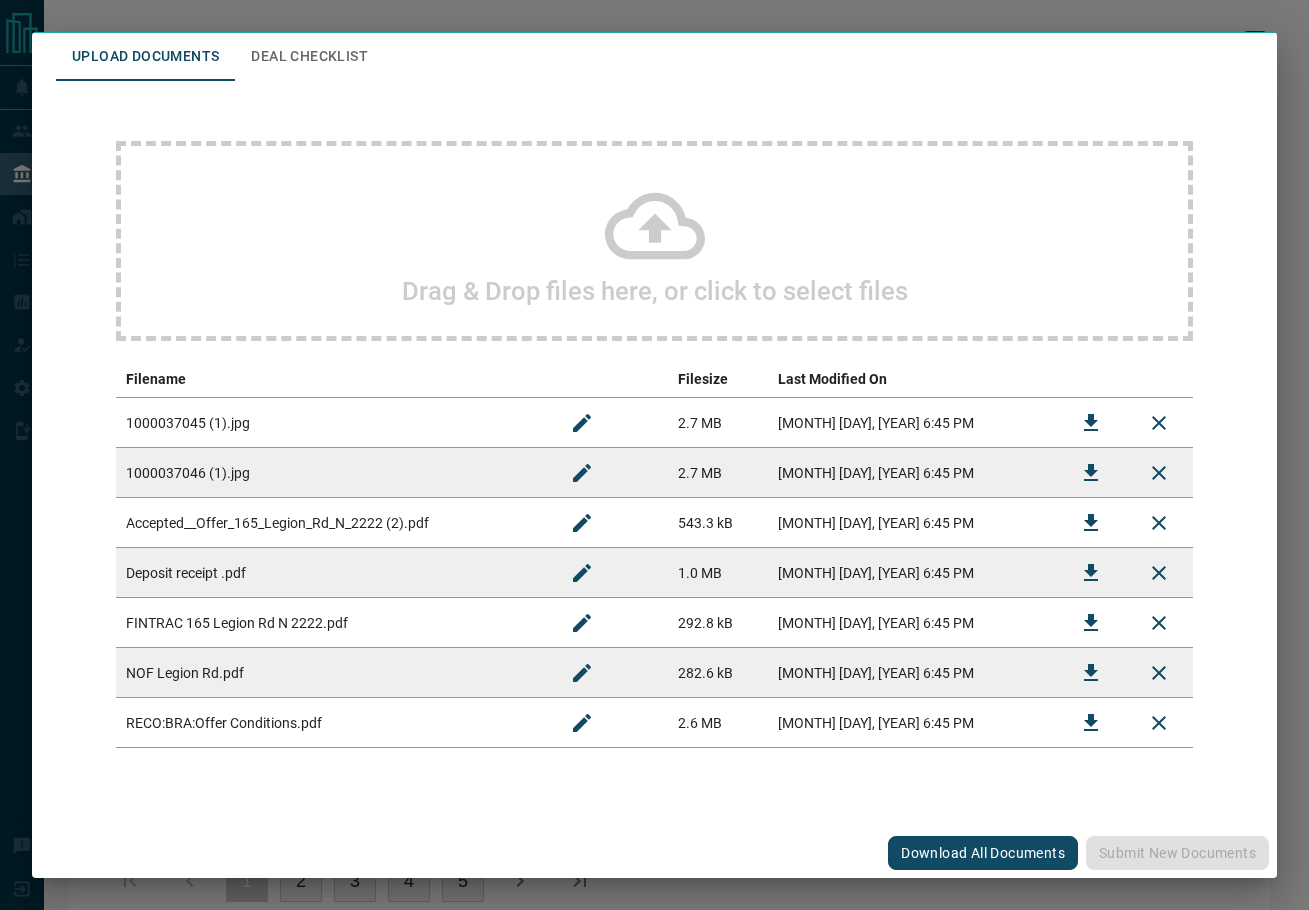 click on "Drag & Drop files here, or click to select files" at bounding box center (654, 241) 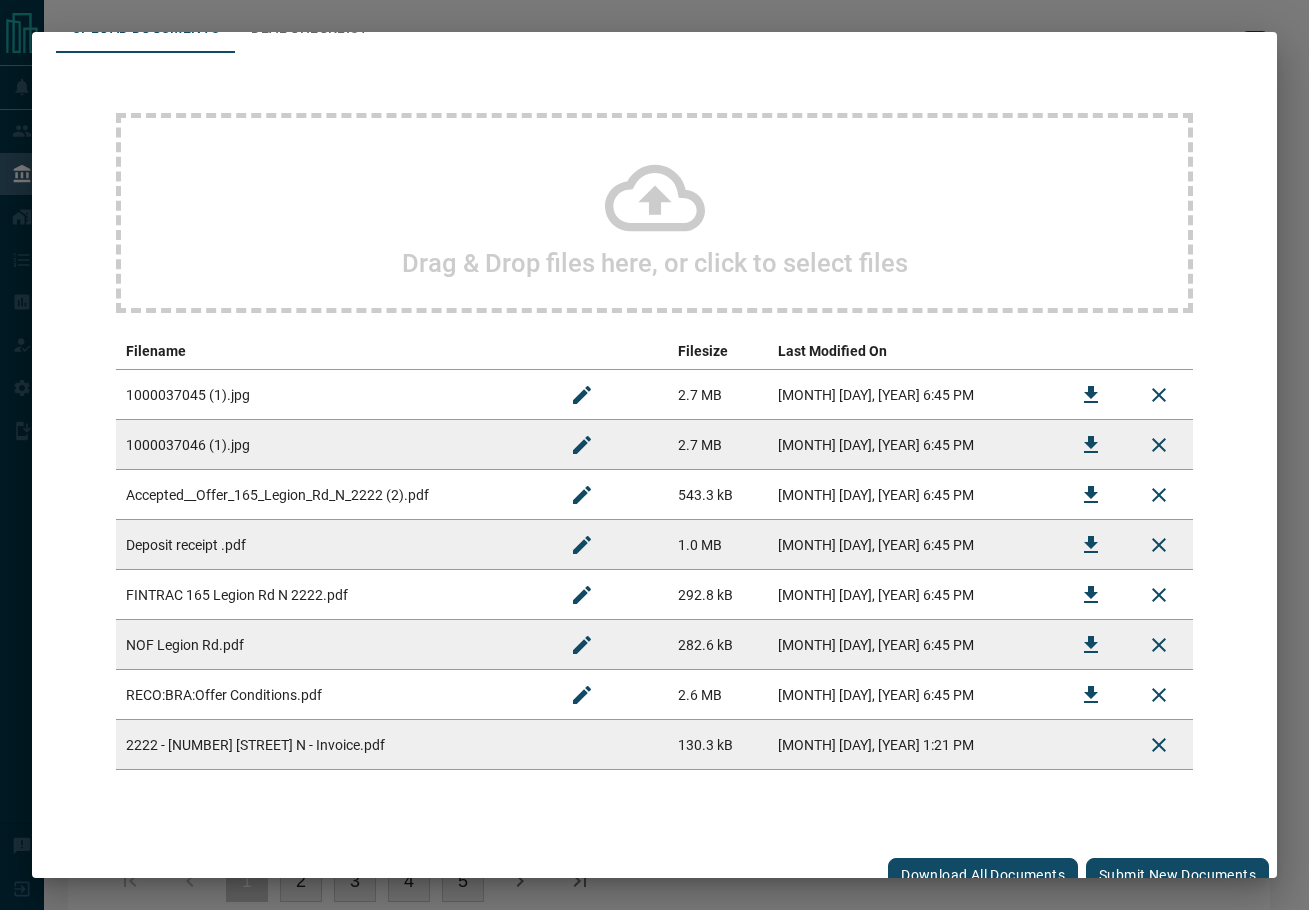 scroll, scrollTop: 130, scrollLeft: 0, axis: vertical 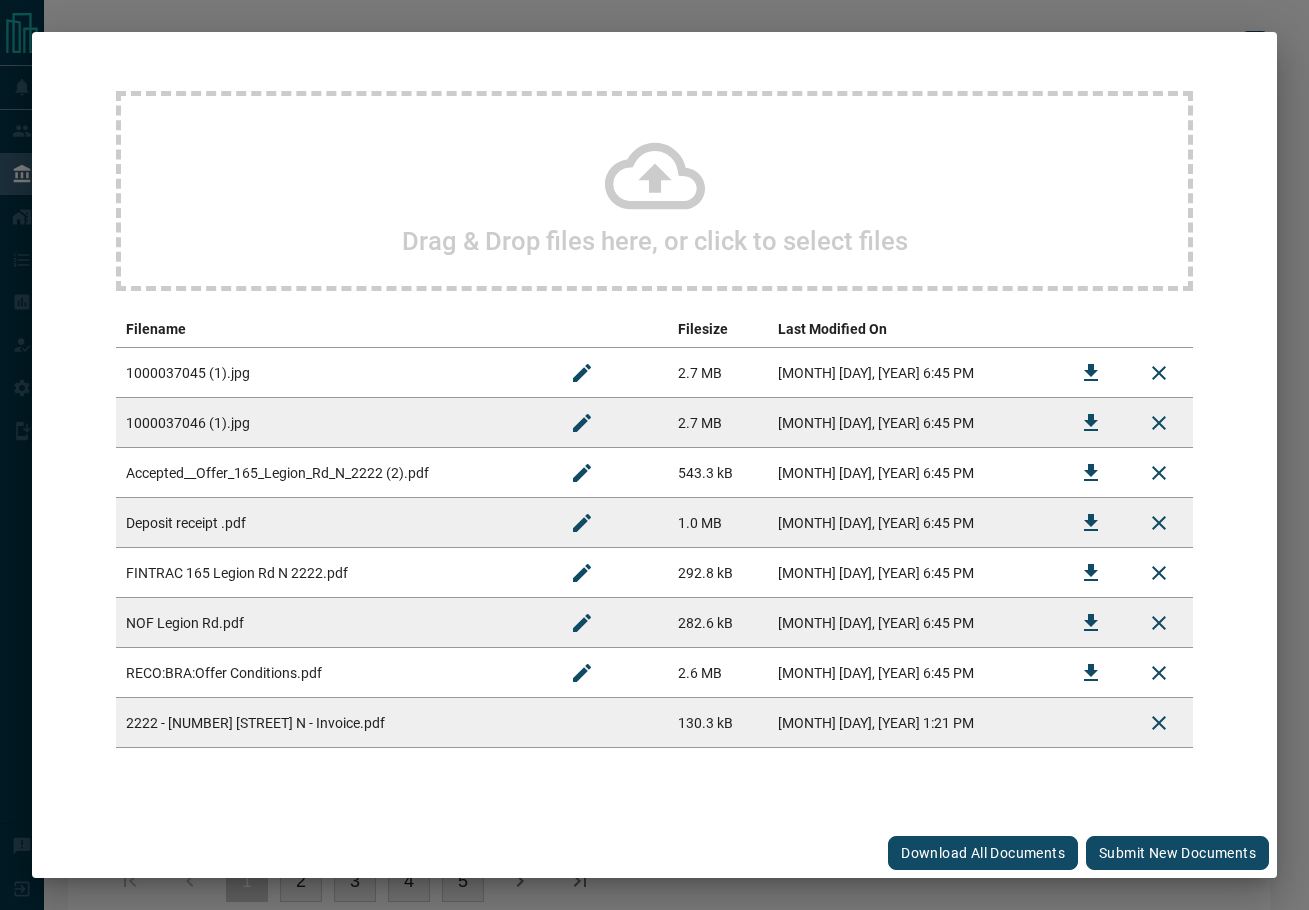 click on "Submit new documents" at bounding box center (1177, 853) 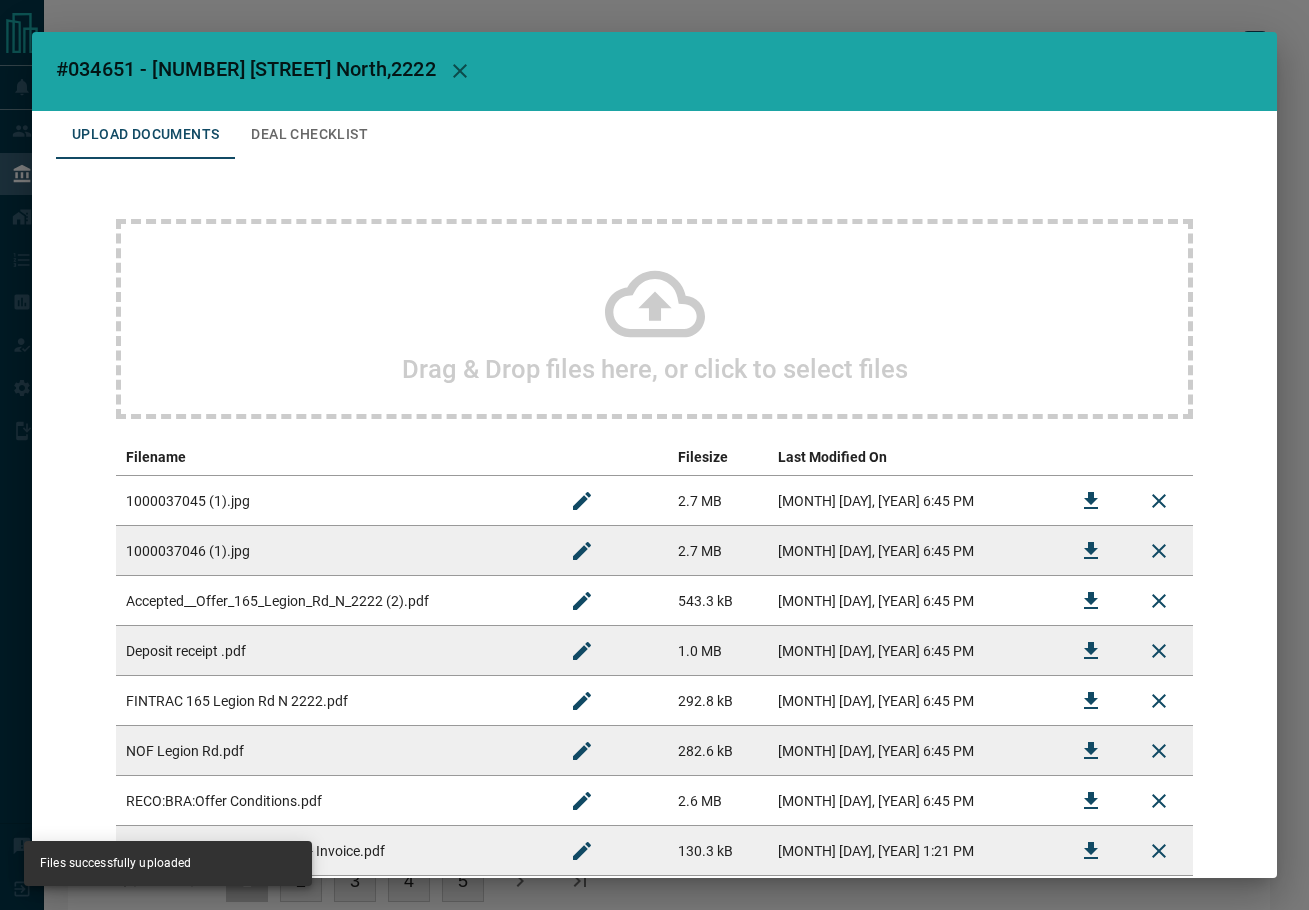 scroll, scrollTop: 0, scrollLeft: 0, axis: both 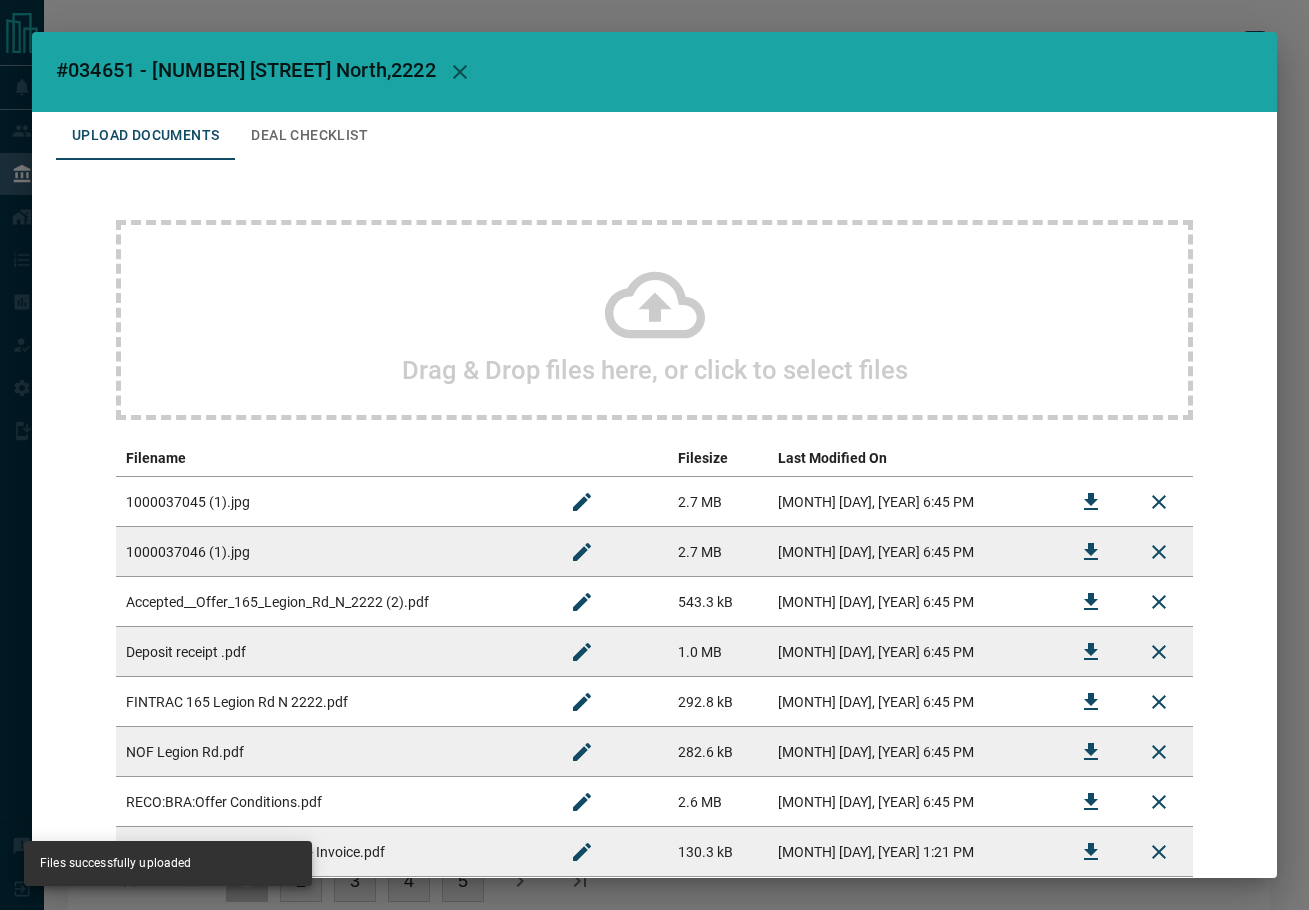 drag, startPoint x: 313, startPoint y: 125, endPoint x: 318, endPoint y: 155, distance: 30.413813 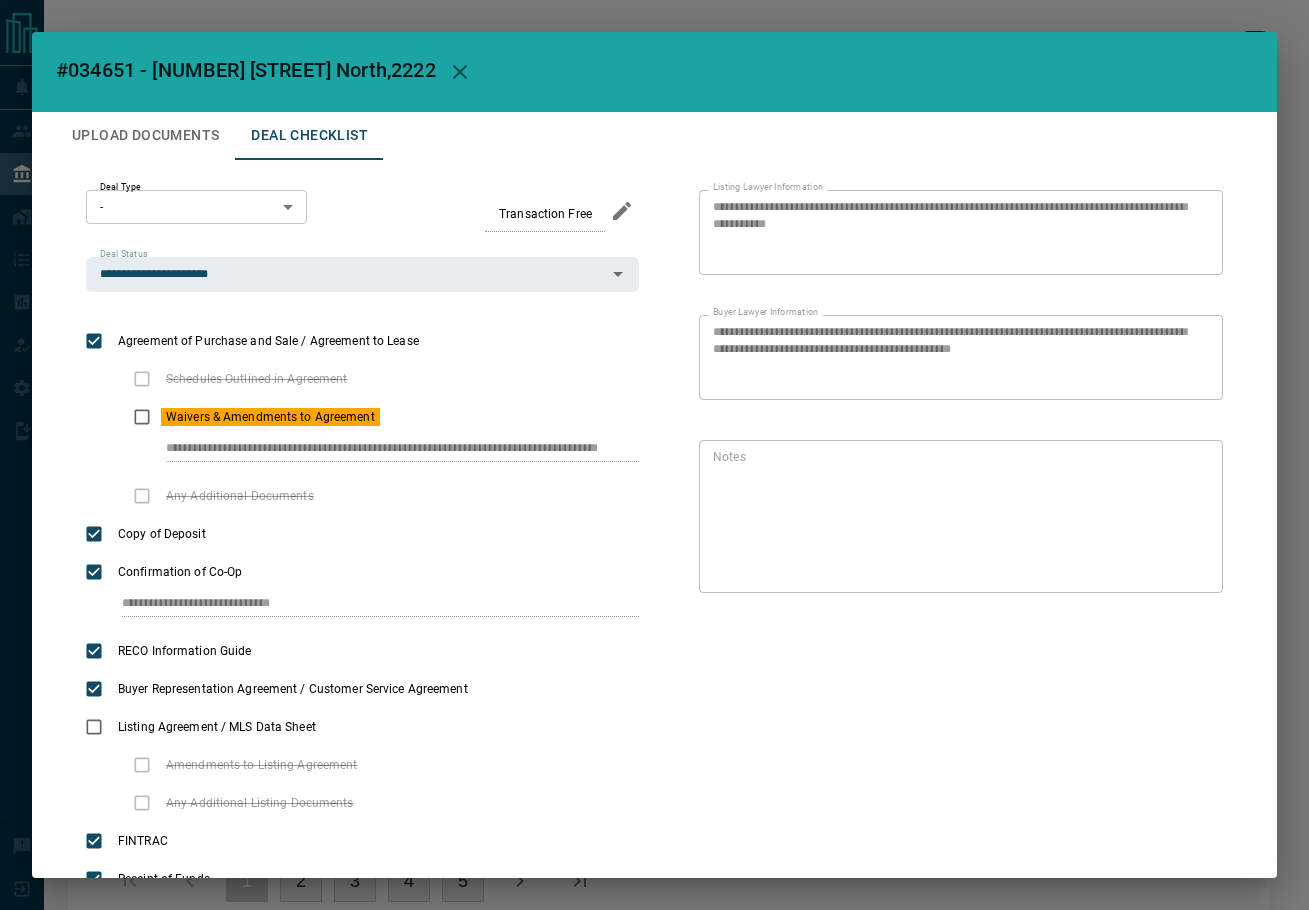 scroll, scrollTop: 0, scrollLeft: 49, axis: horizontal 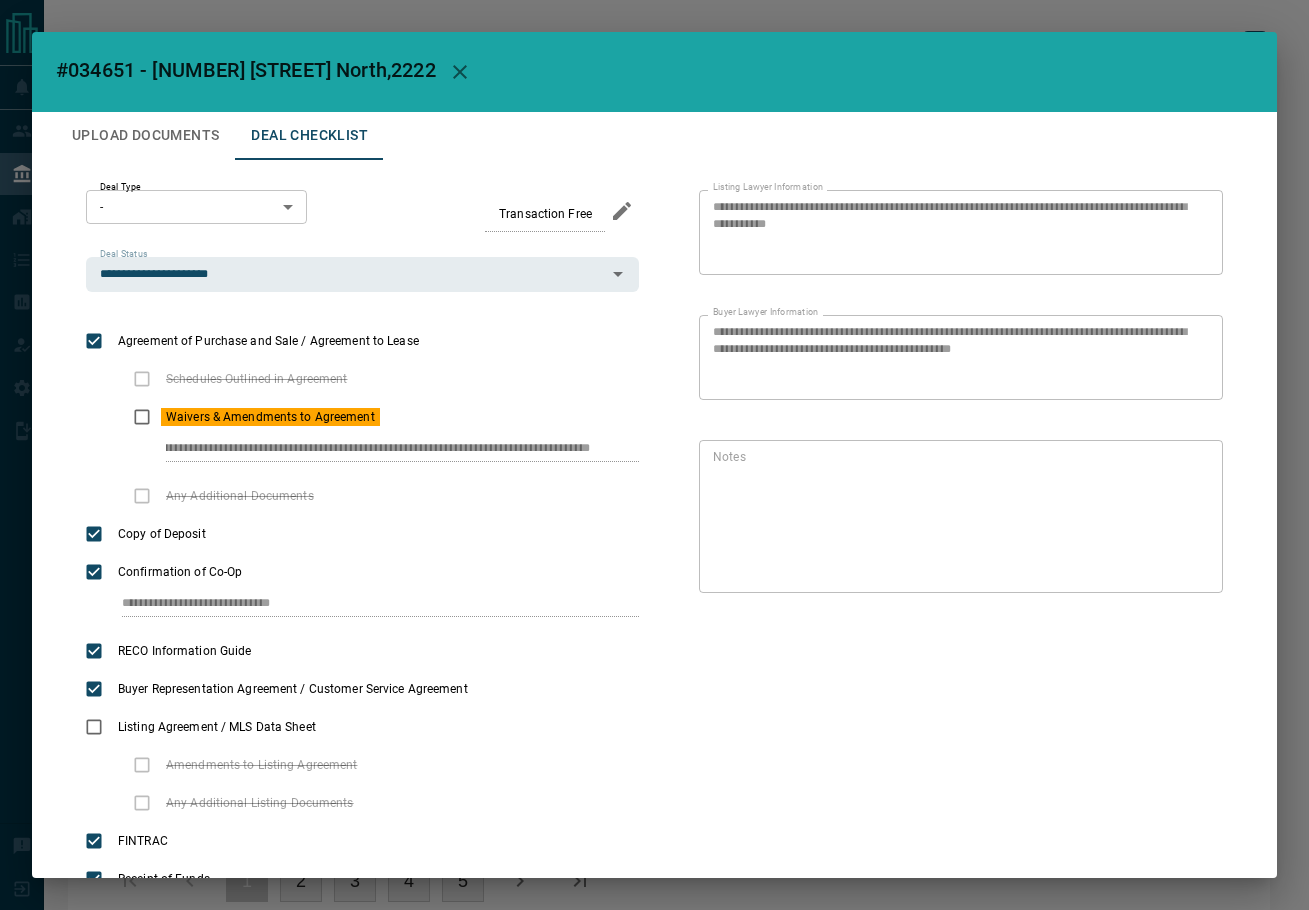 click on "**********" at bounding box center (654, 544) 